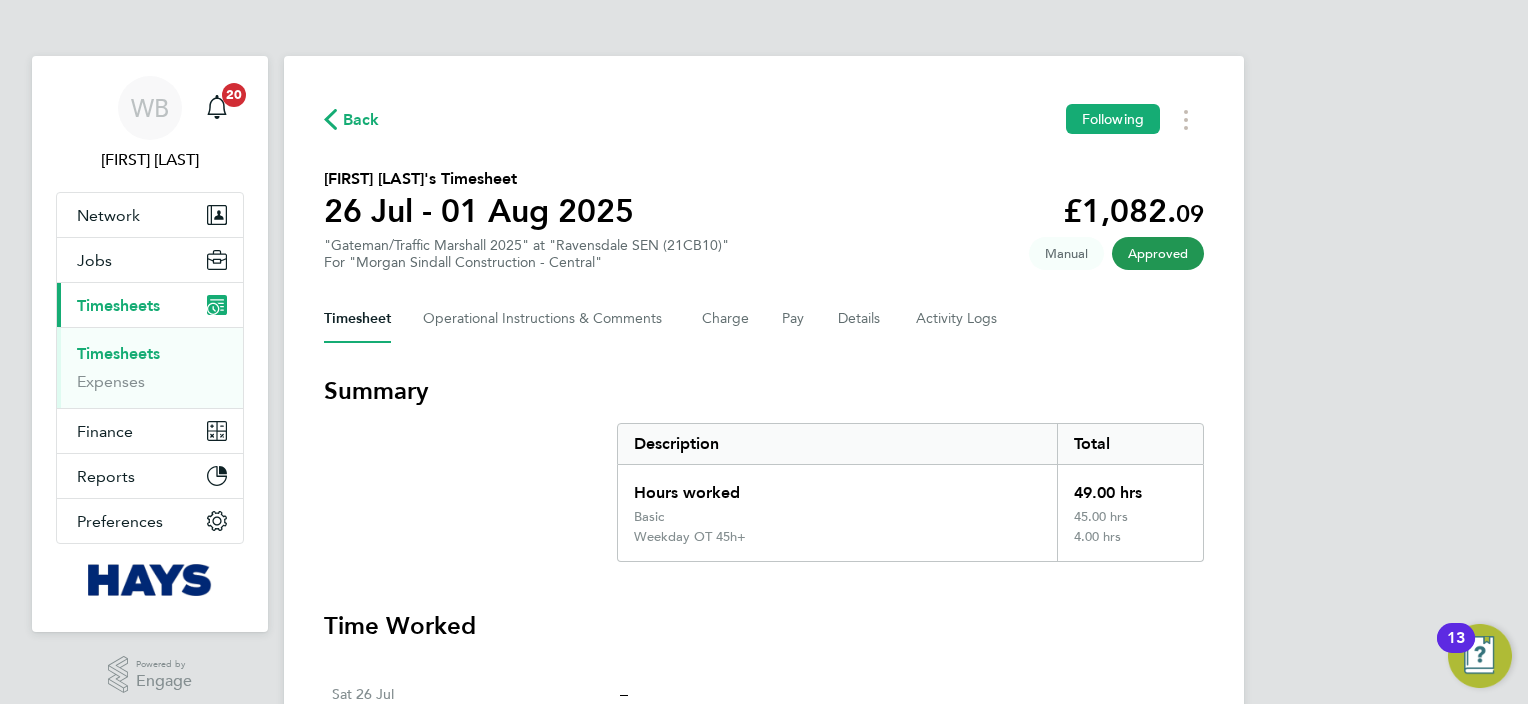 scroll, scrollTop: 0, scrollLeft: 0, axis: both 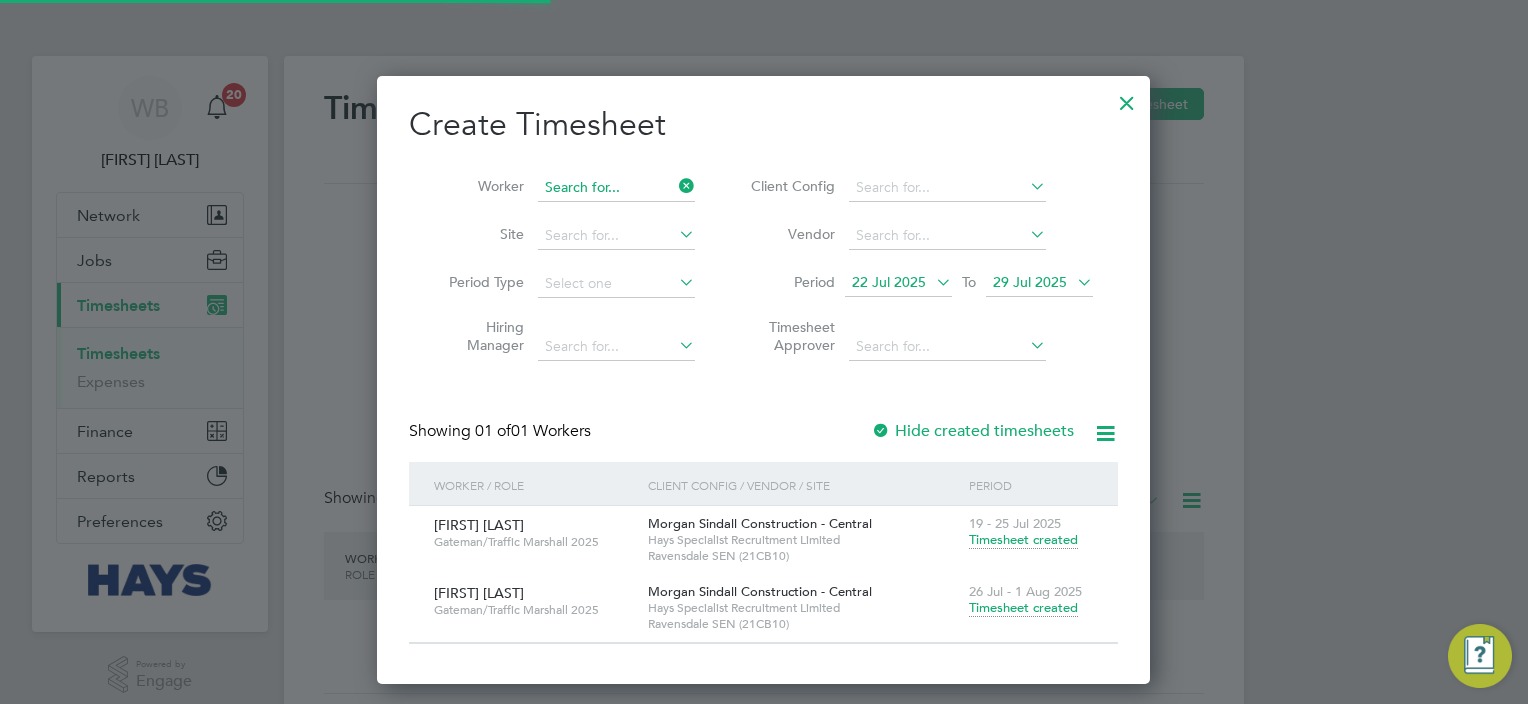 click at bounding box center (616, 188) 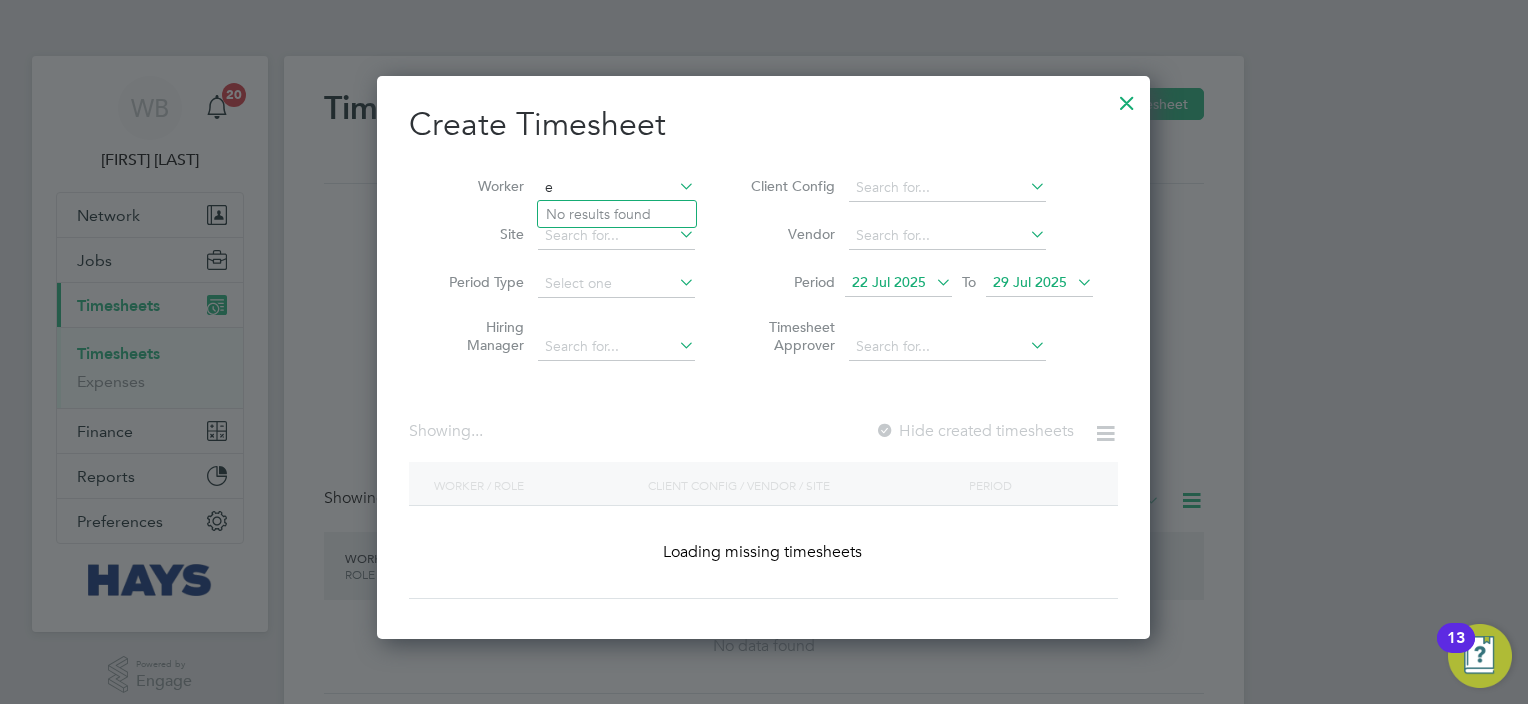 scroll, scrollTop: 9, scrollLeft: 10, axis: both 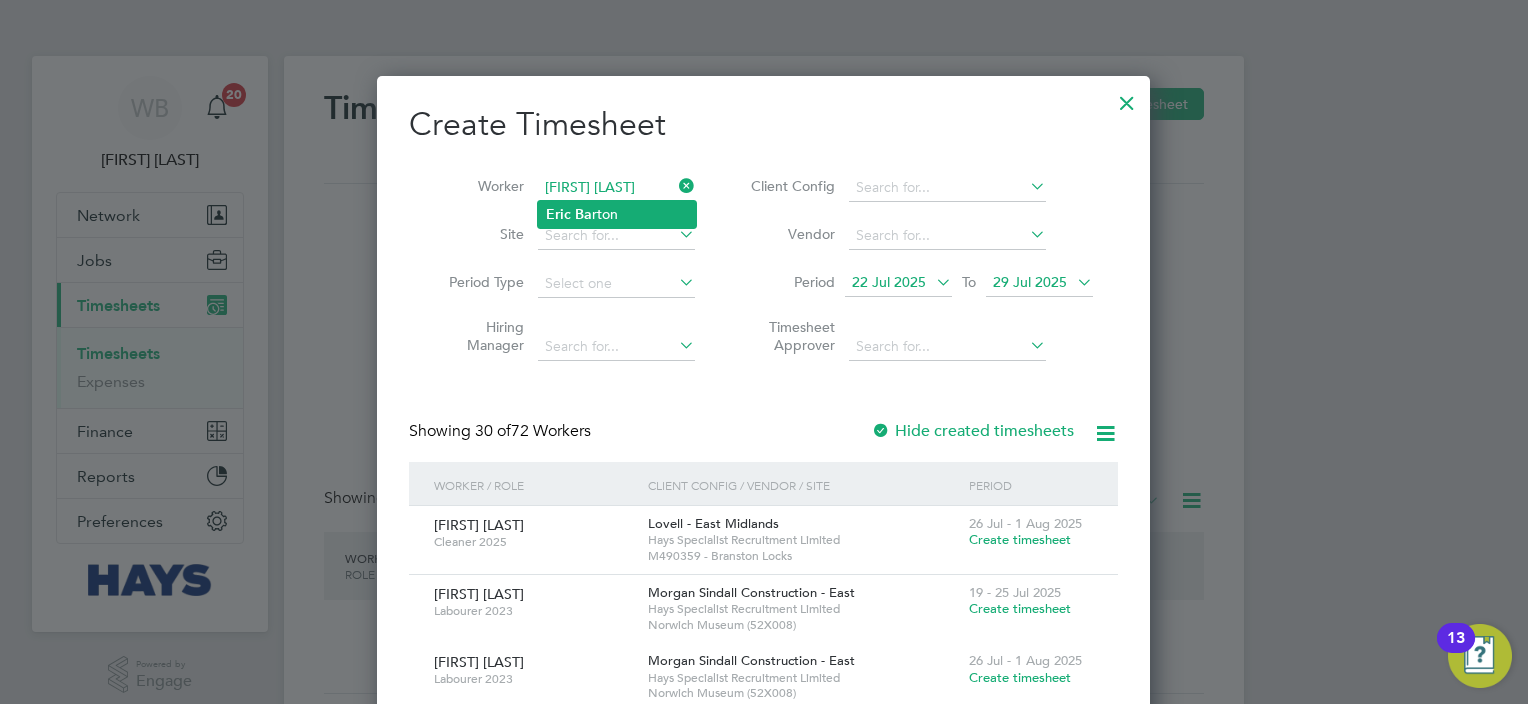 click on "[FIRST] [LAST]" 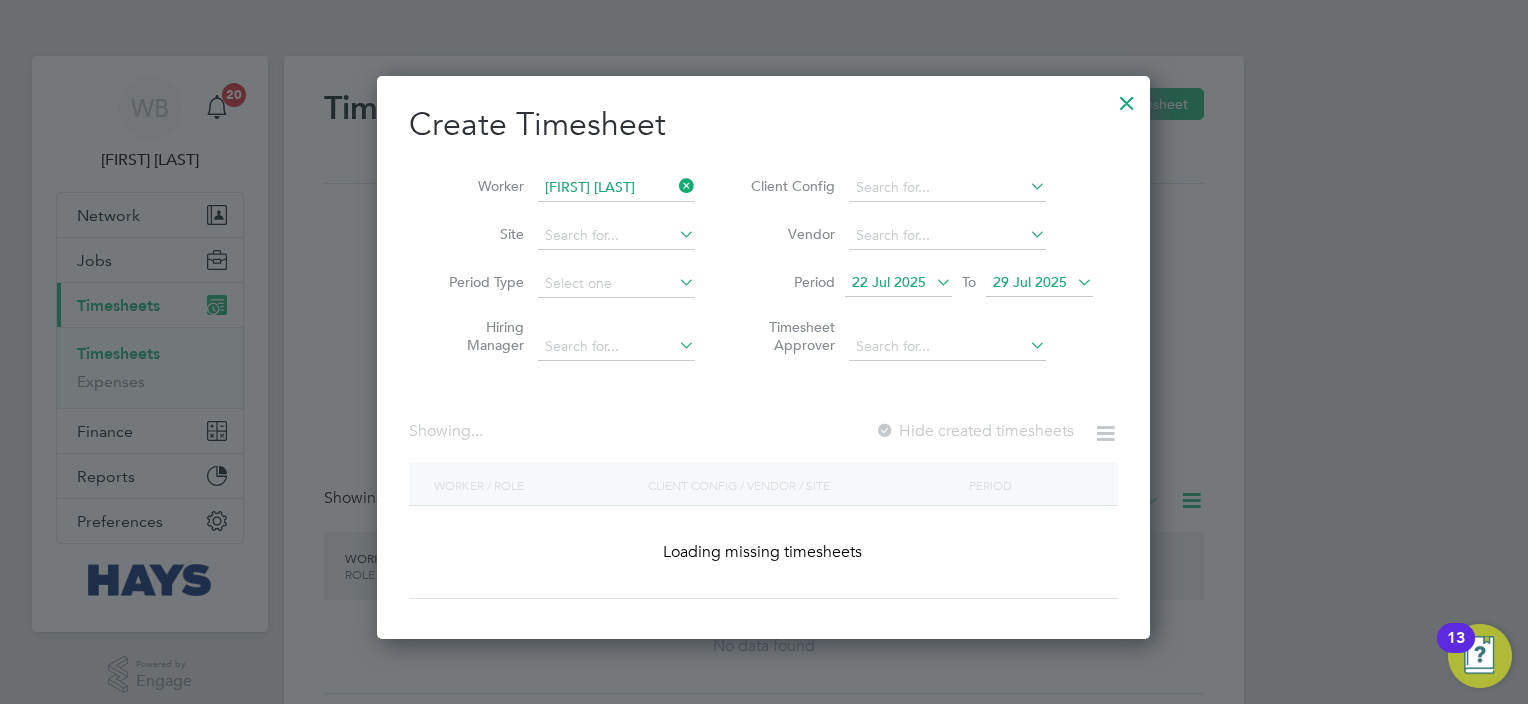 type on "[FIRST] [LAST]" 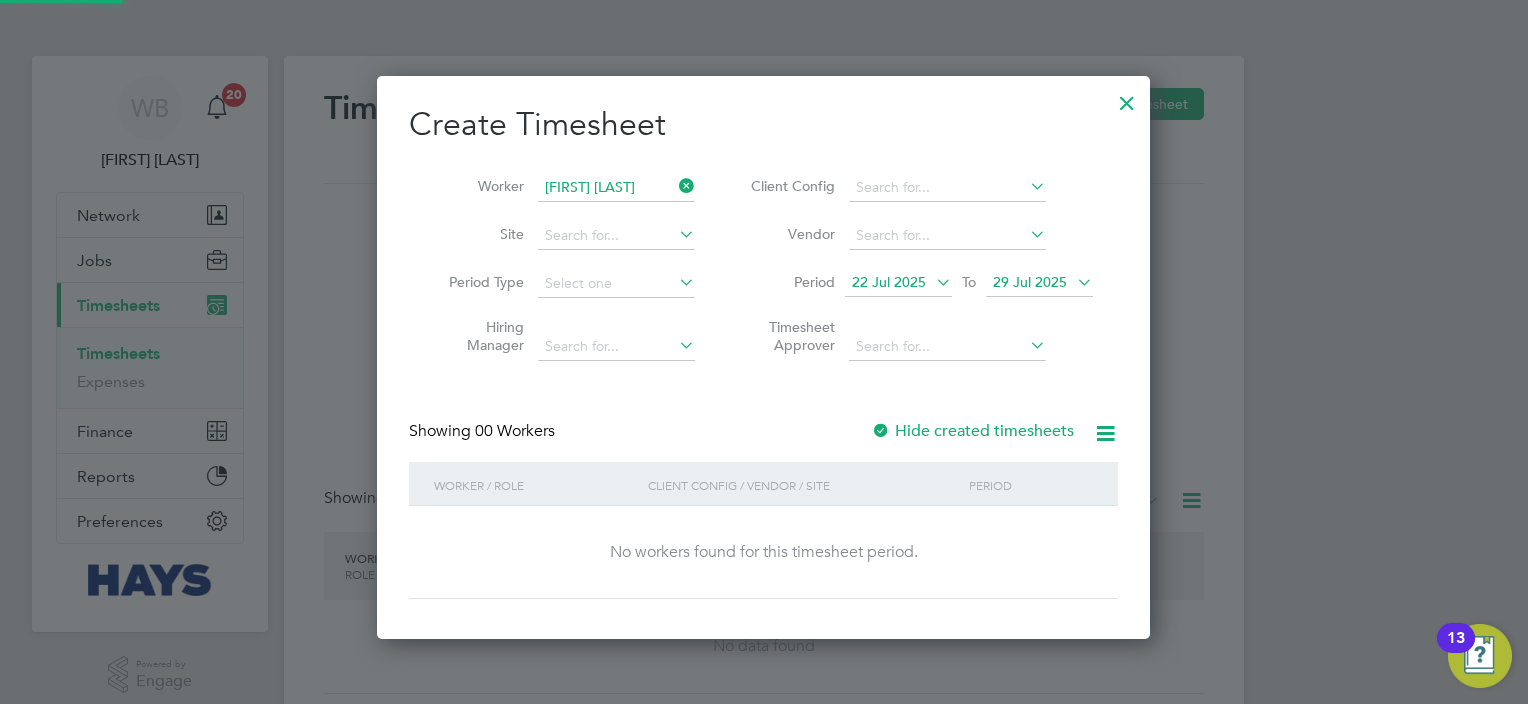 scroll, scrollTop: 10, scrollLeft: 10, axis: both 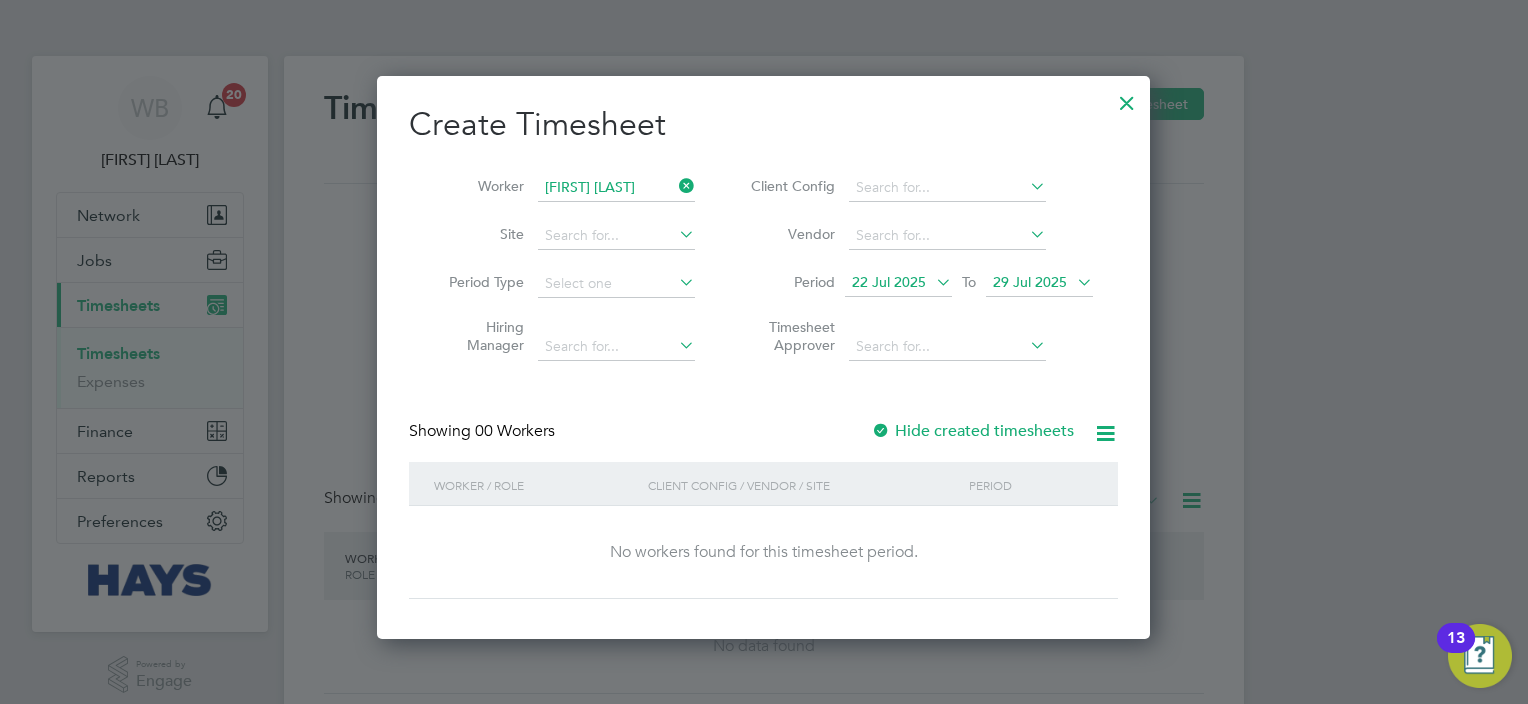 click on "Hide created timesheets" at bounding box center [972, 431] 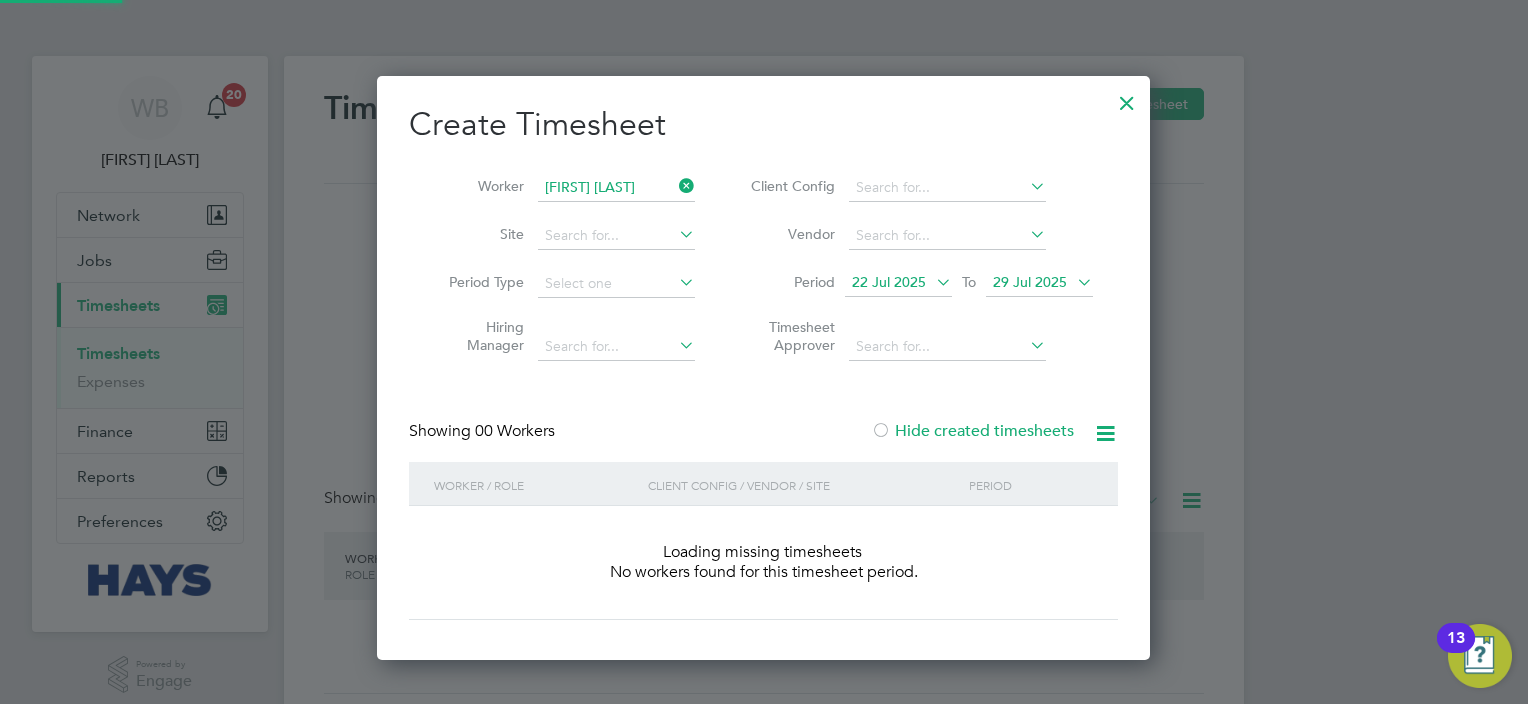 scroll, scrollTop: 10, scrollLeft: 10, axis: both 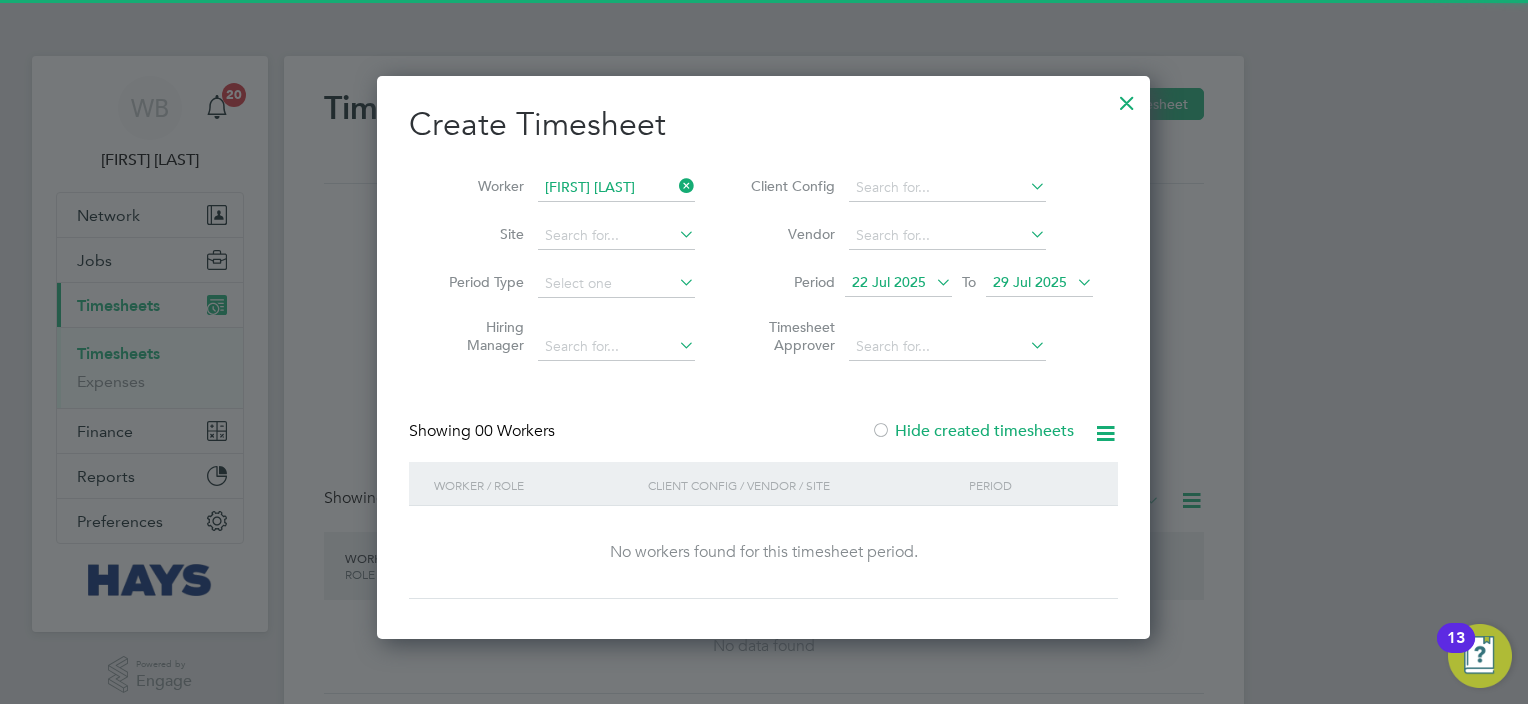 click on "Hide created timesheets" at bounding box center [972, 431] 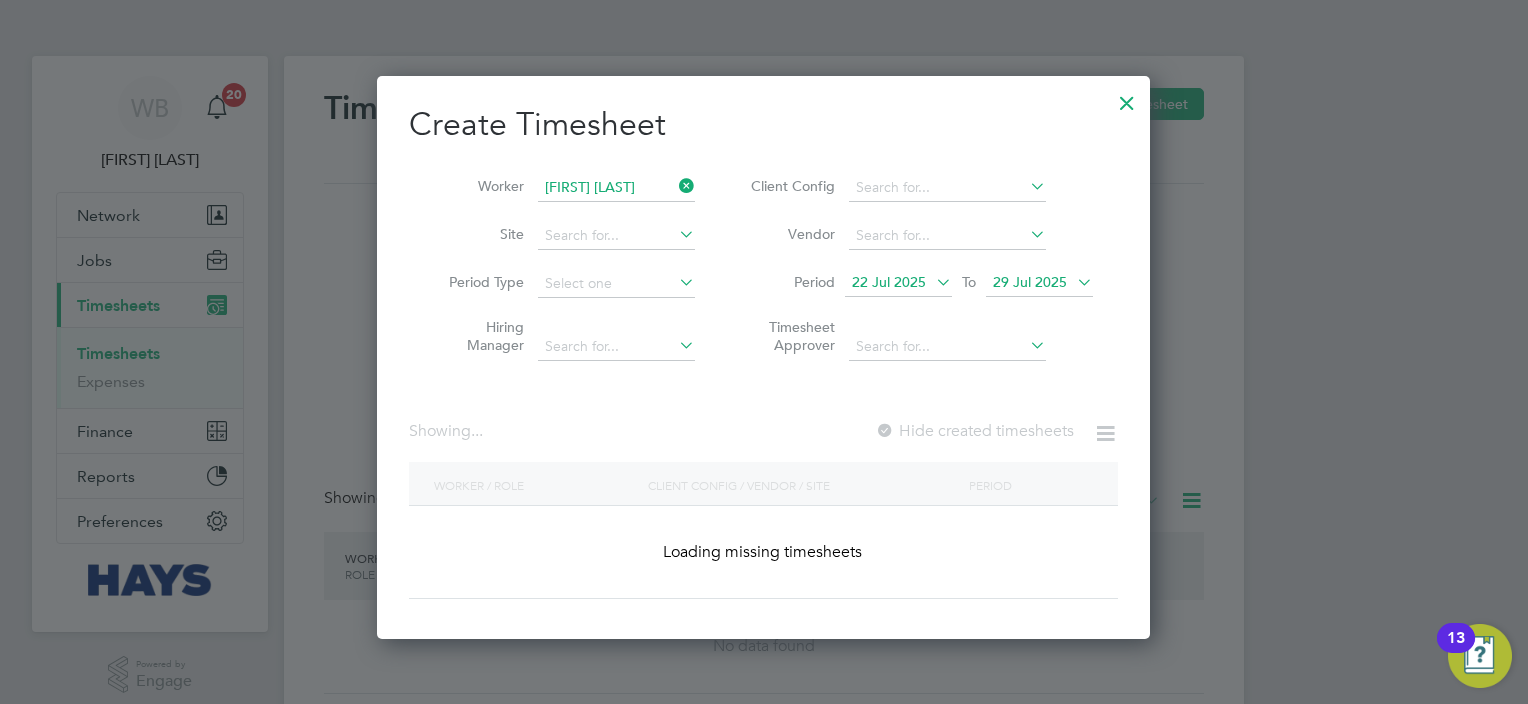 scroll, scrollTop: 10, scrollLeft: 10, axis: both 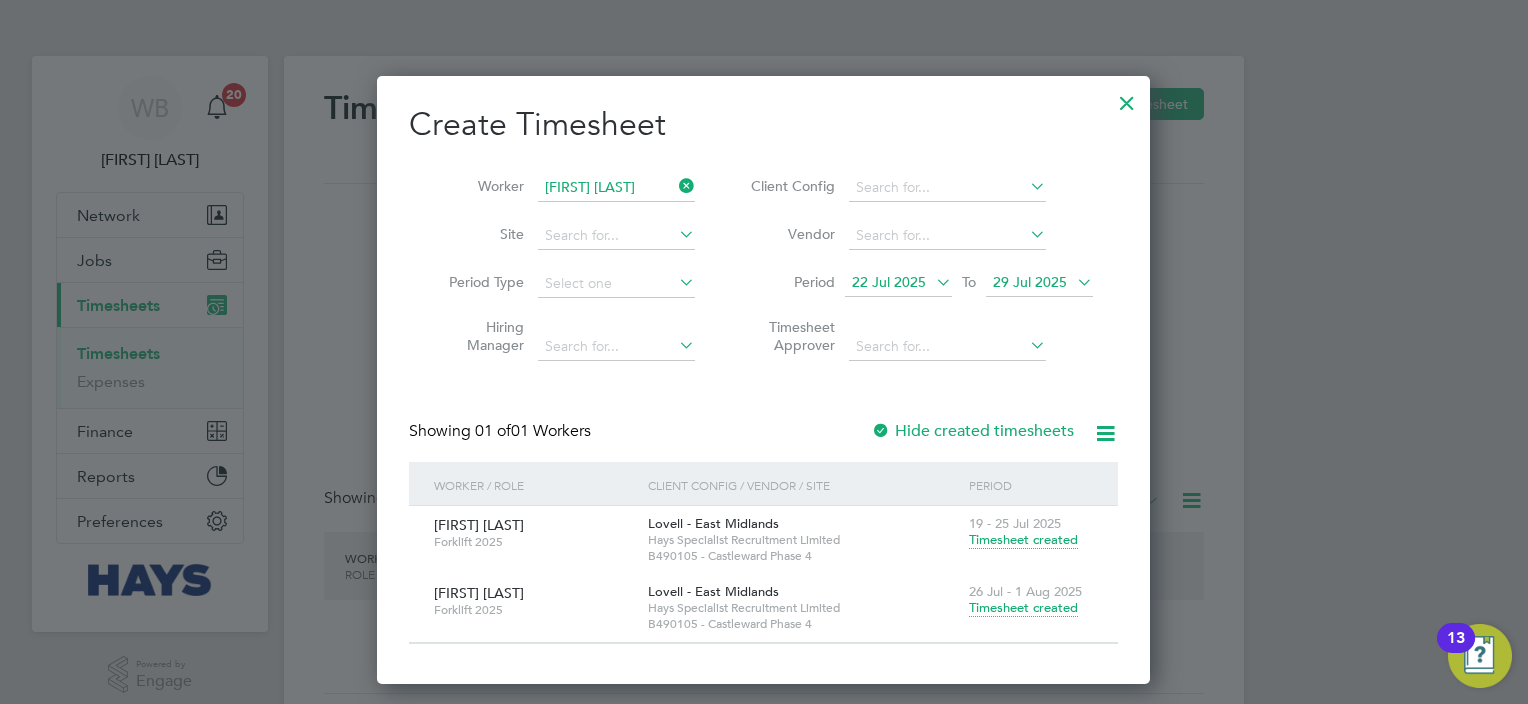 drag, startPoint x: 1027, startPoint y: 613, endPoint x: 1026, endPoint y: 591, distance: 22.022715 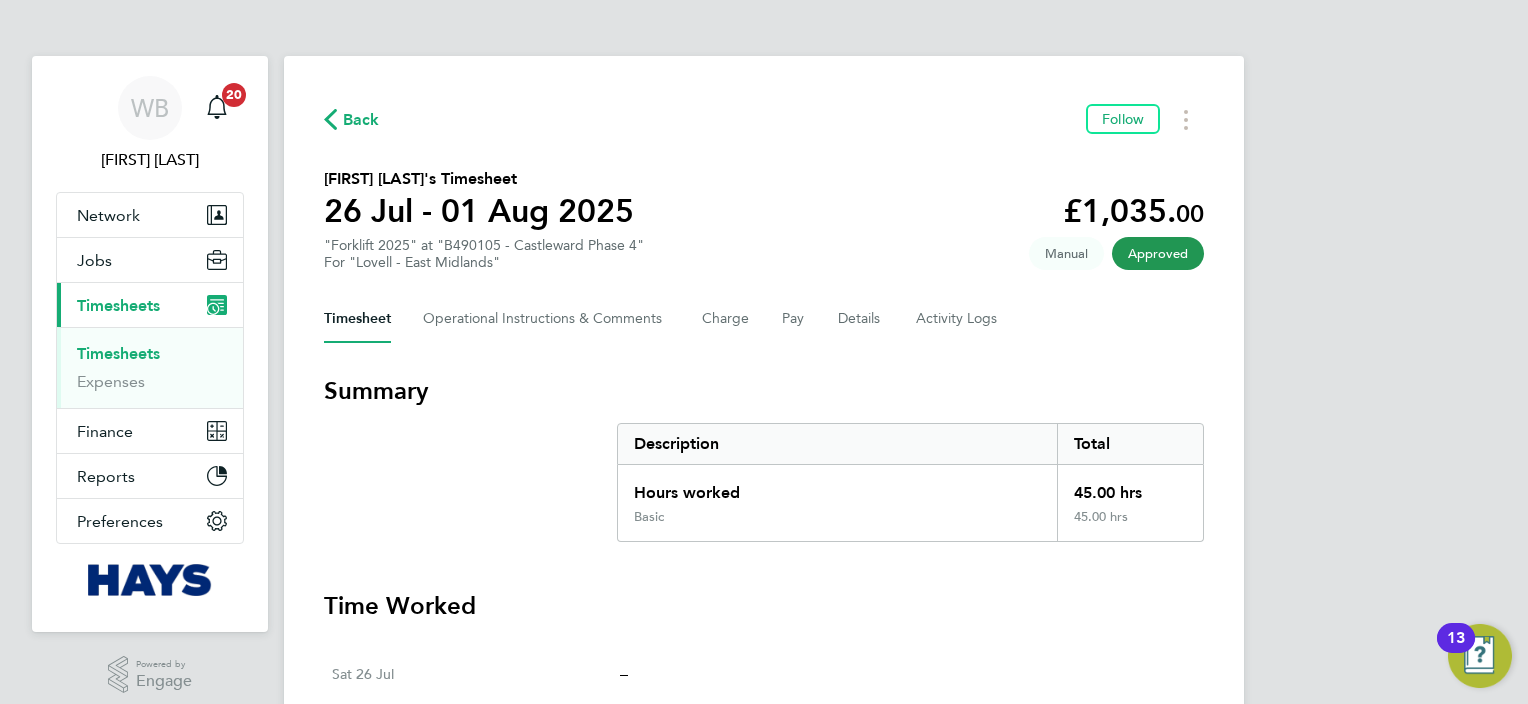 click on "Back" 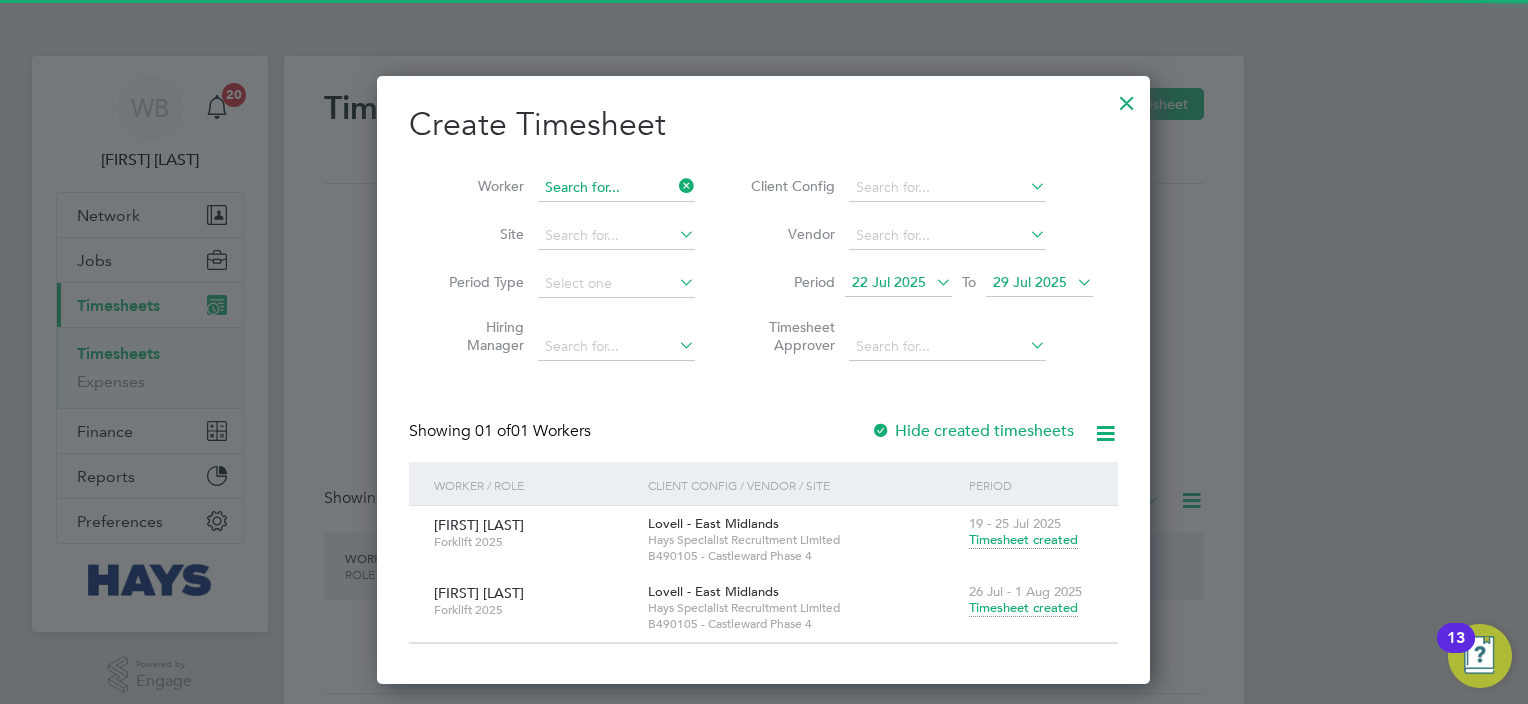 scroll, scrollTop: 10, scrollLeft: 10, axis: both 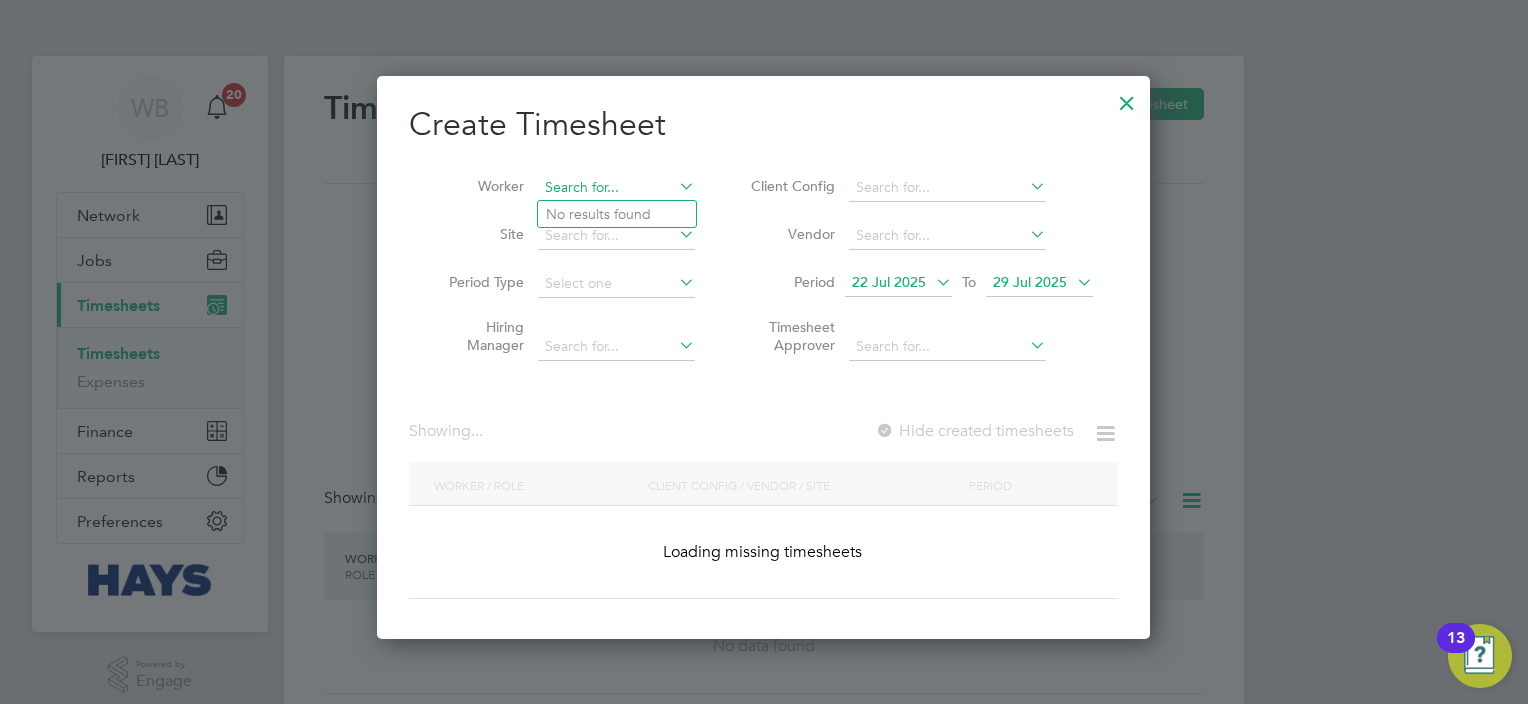 click at bounding box center [616, 188] 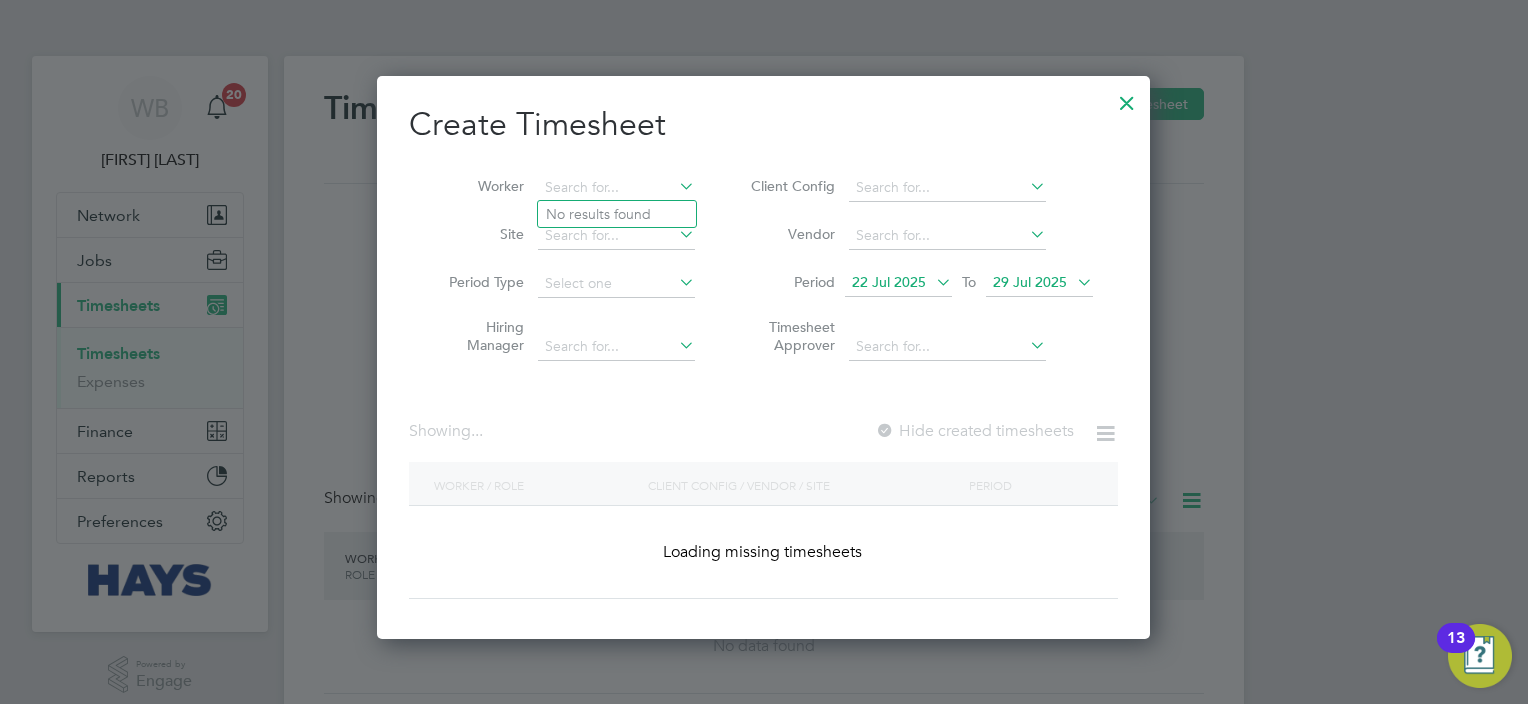 scroll, scrollTop: 9, scrollLeft: 10, axis: both 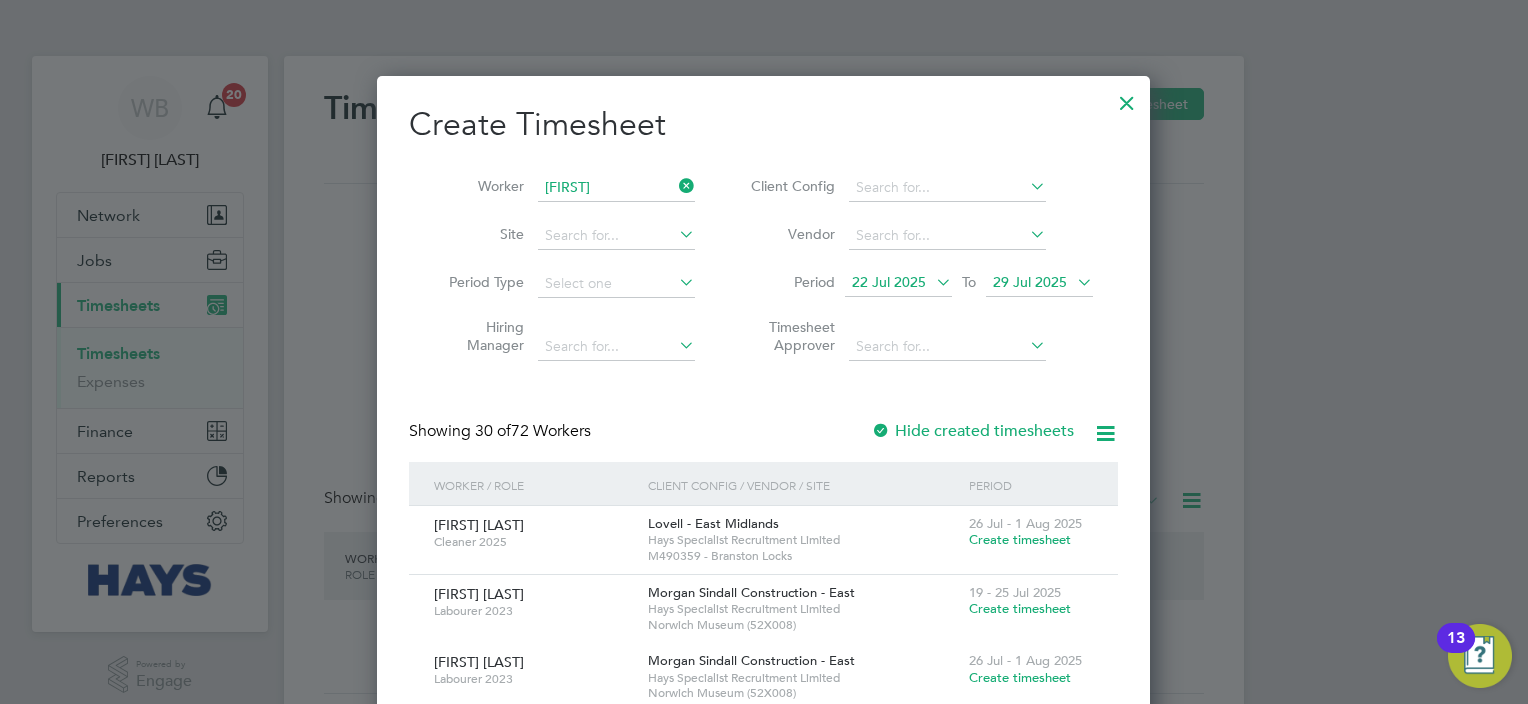 click on "[FIRST] [LAST]" 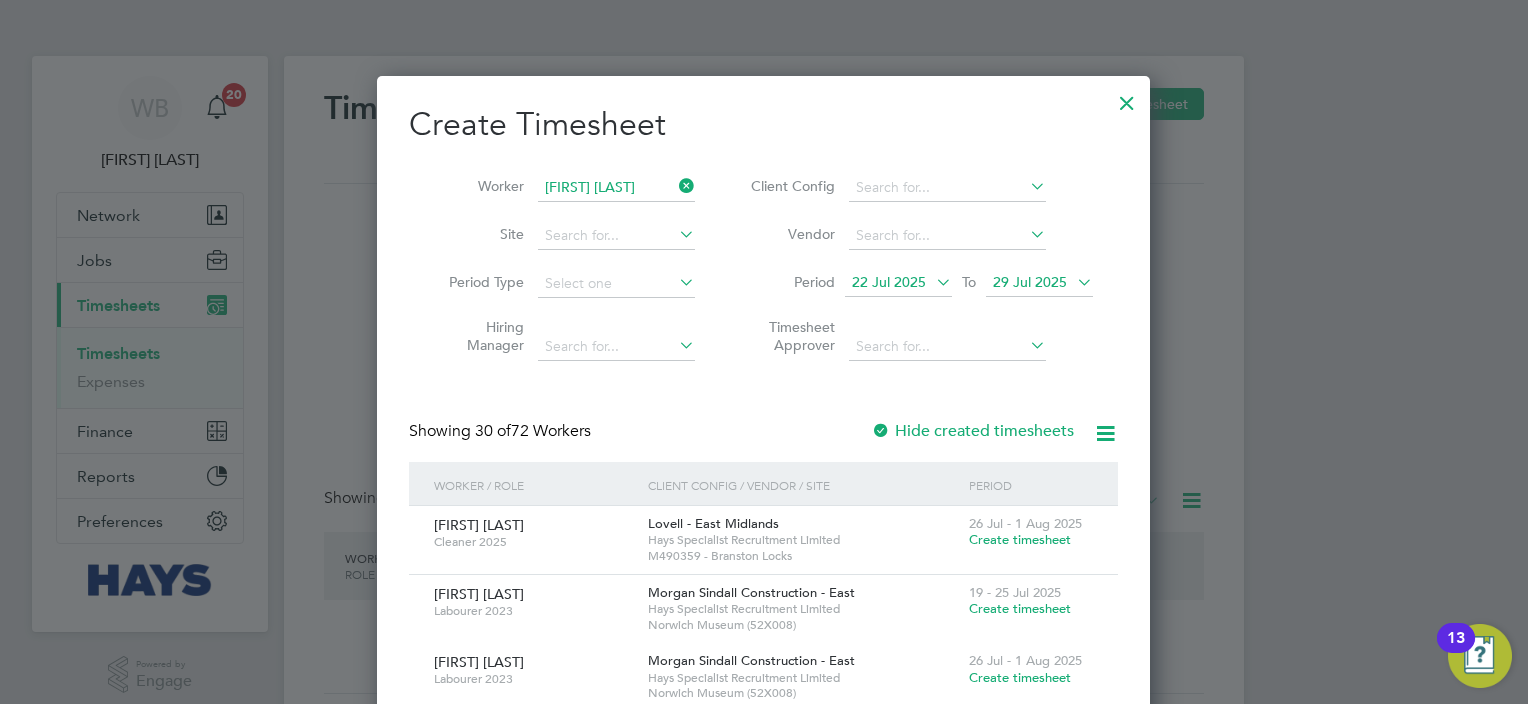 scroll, scrollTop: 10, scrollLeft: 10, axis: both 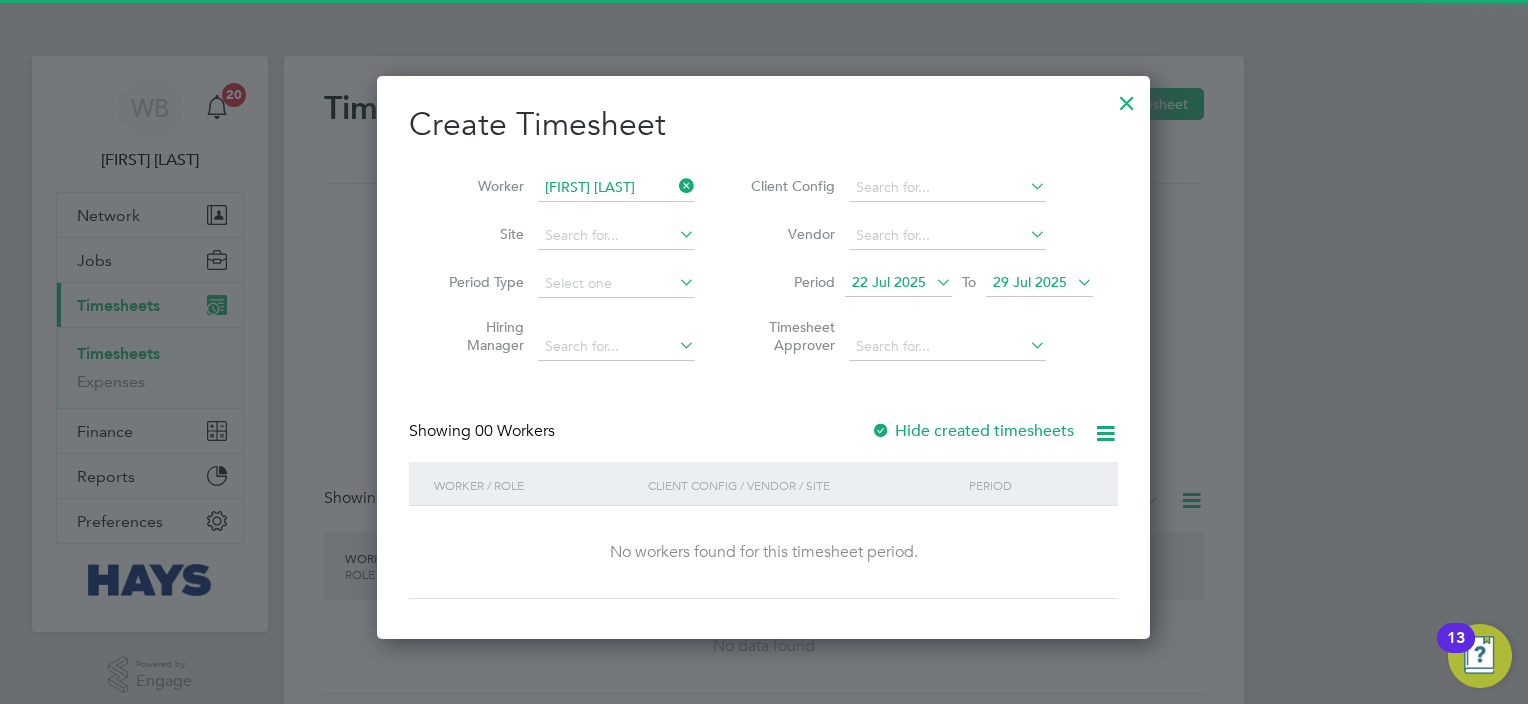 click on "Hide created timesheets" at bounding box center [972, 431] 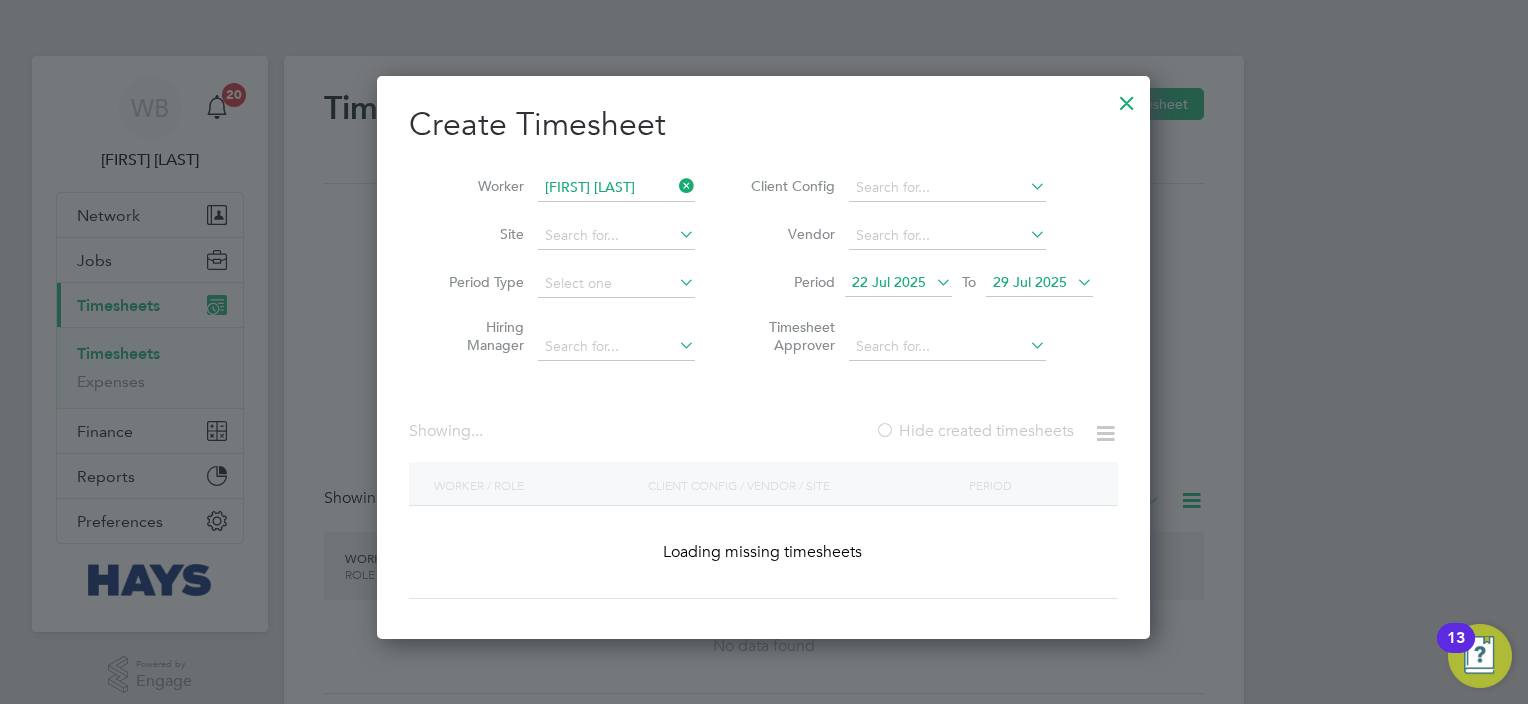 scroll 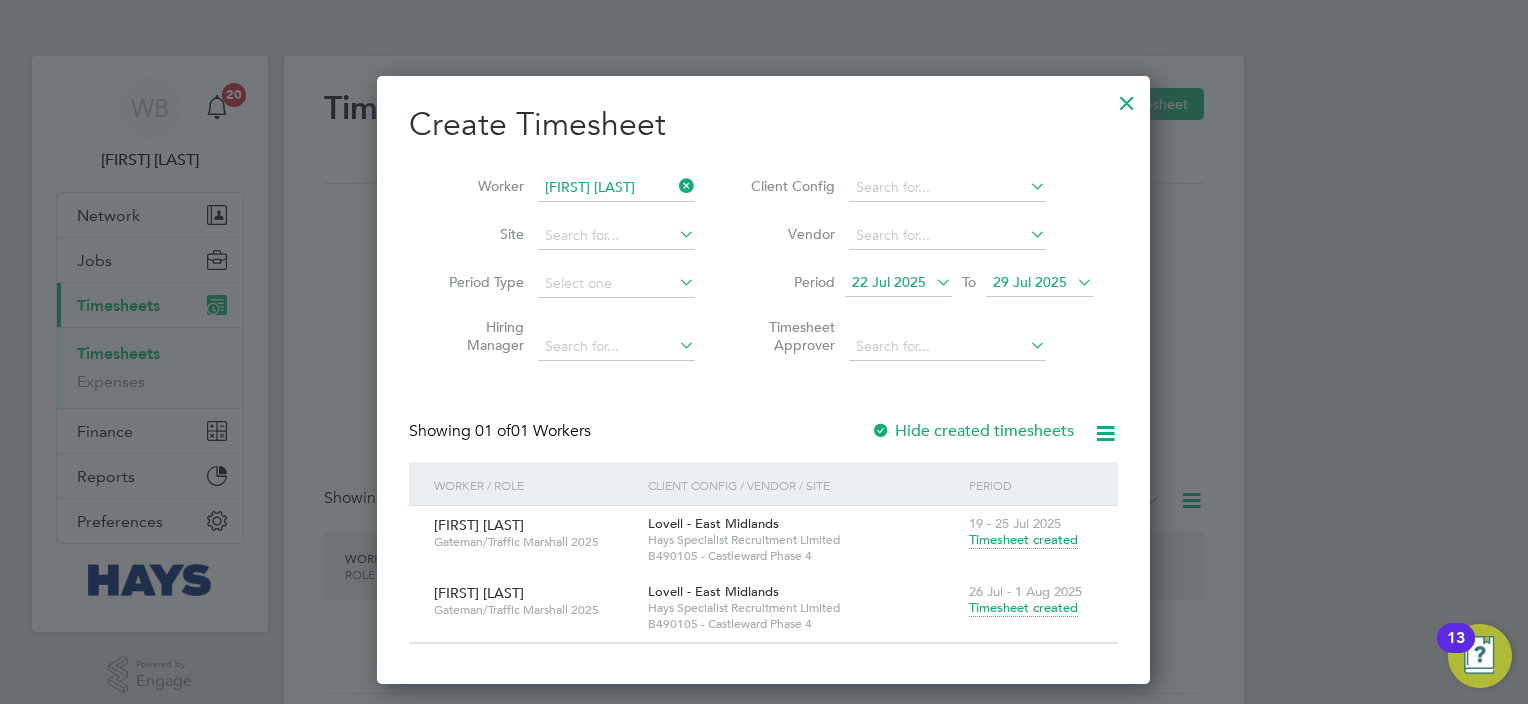 click on "Timesheet created" at bounding box center [1023, 608] 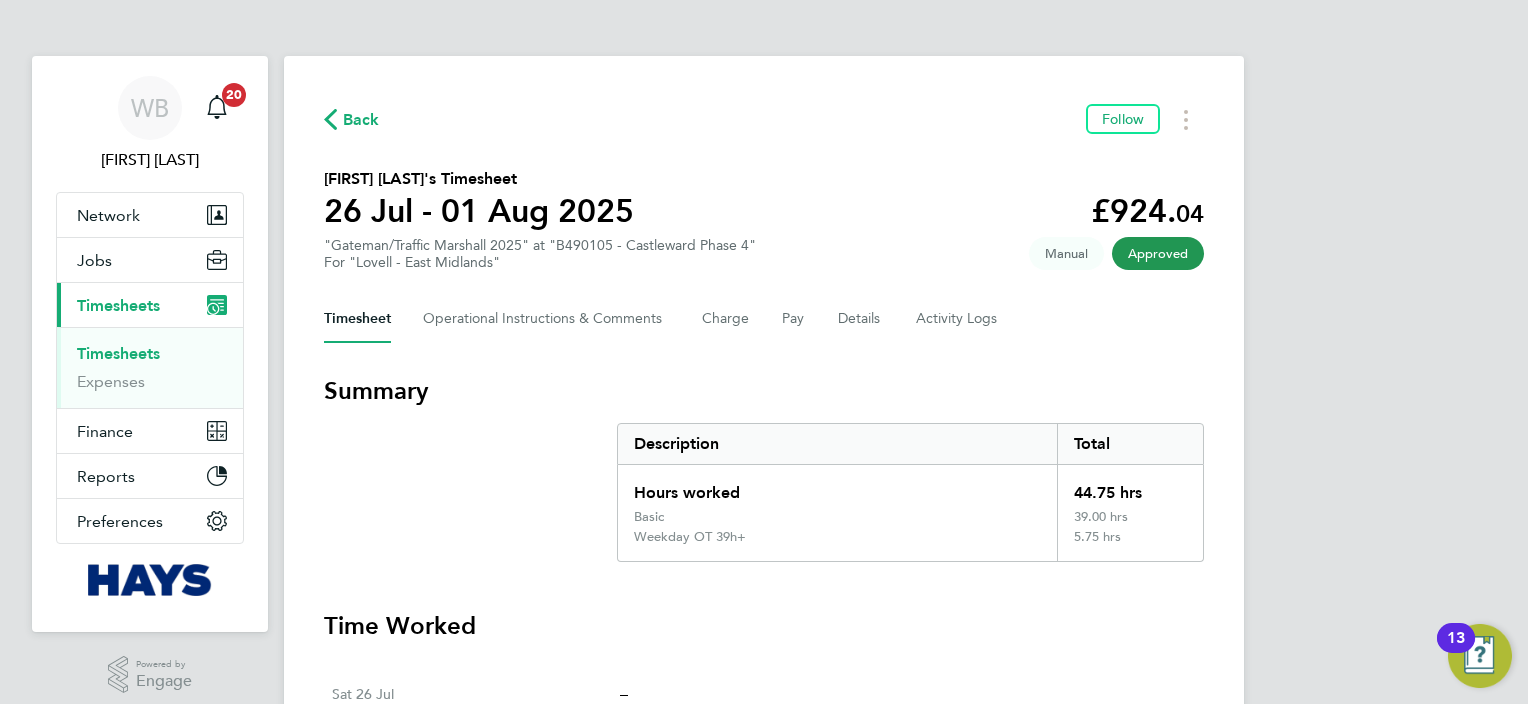 click on "Back" 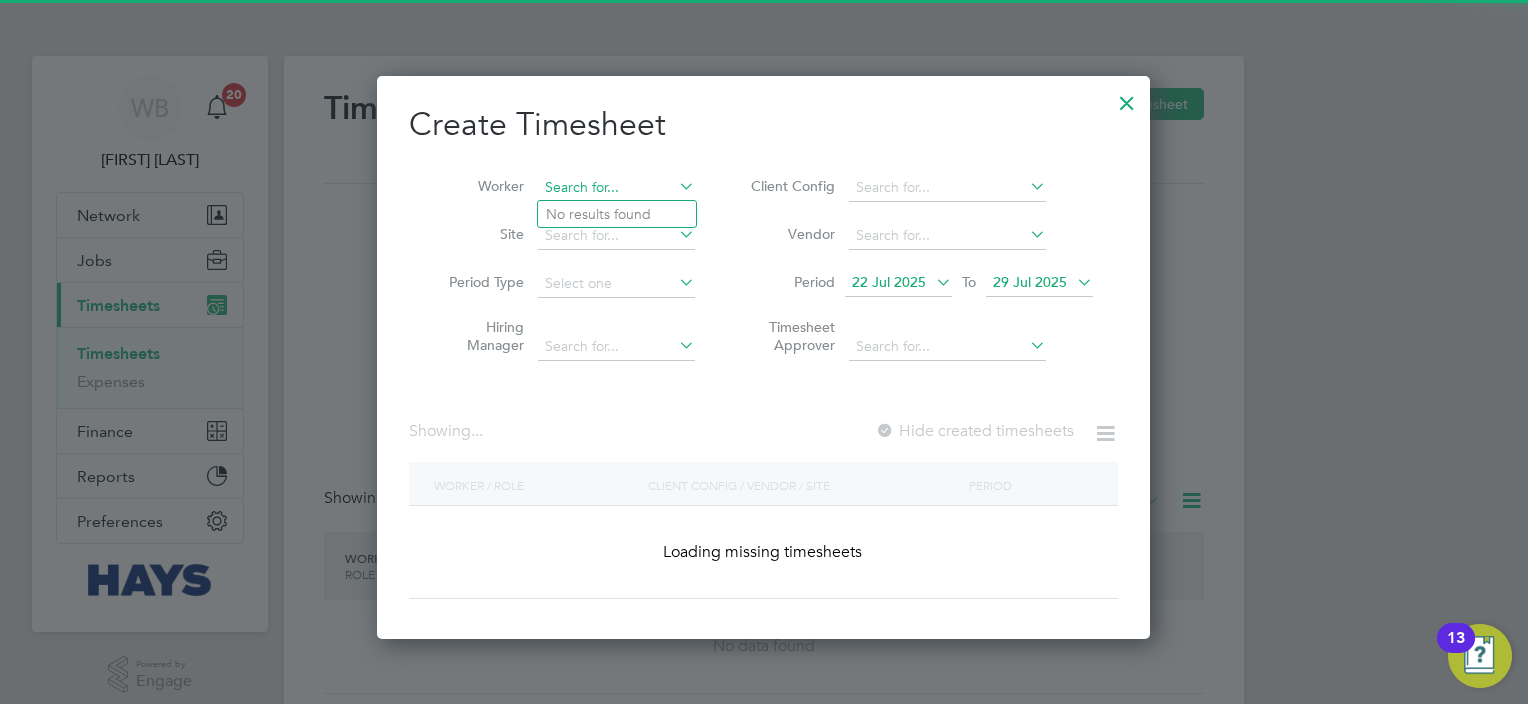 click at bounding box center [616, 188] 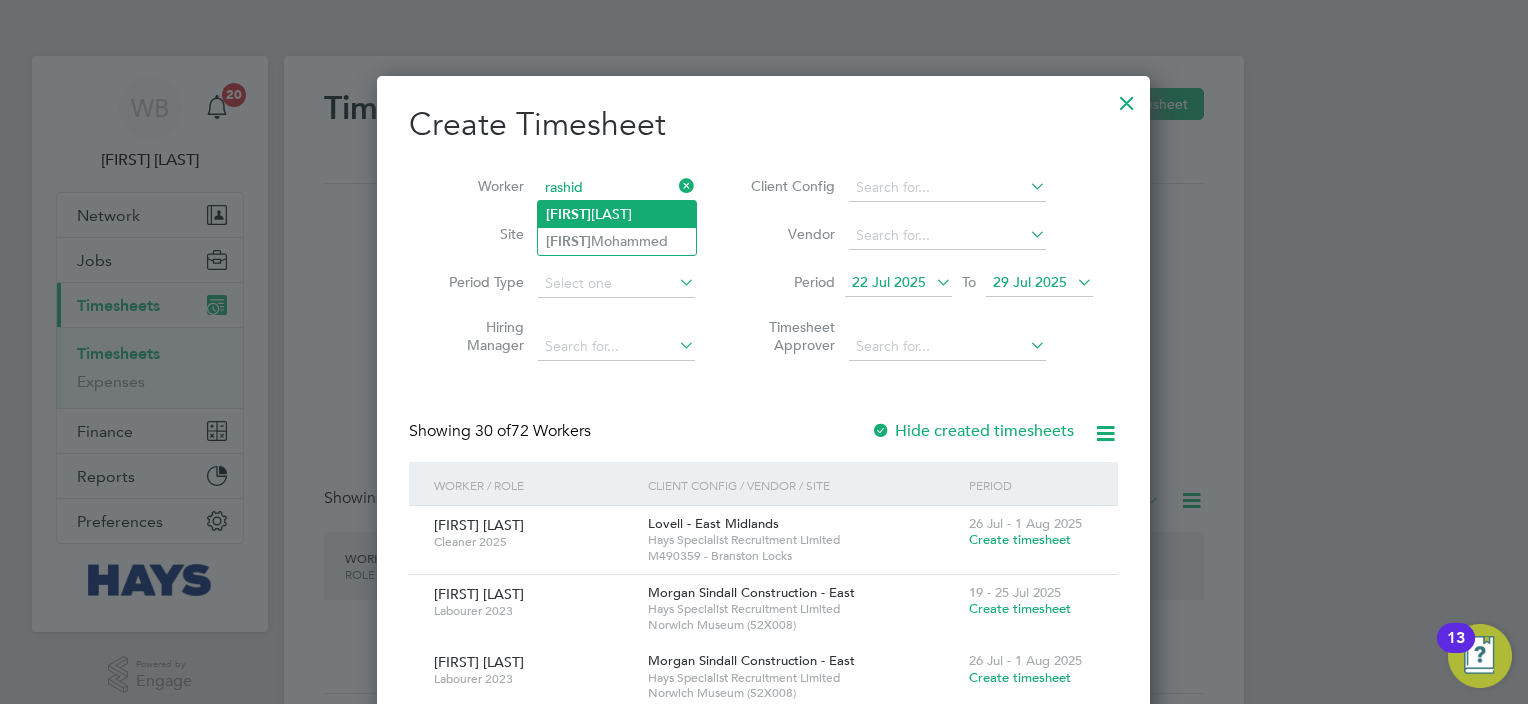 click on "[FIRST] [LAST]" 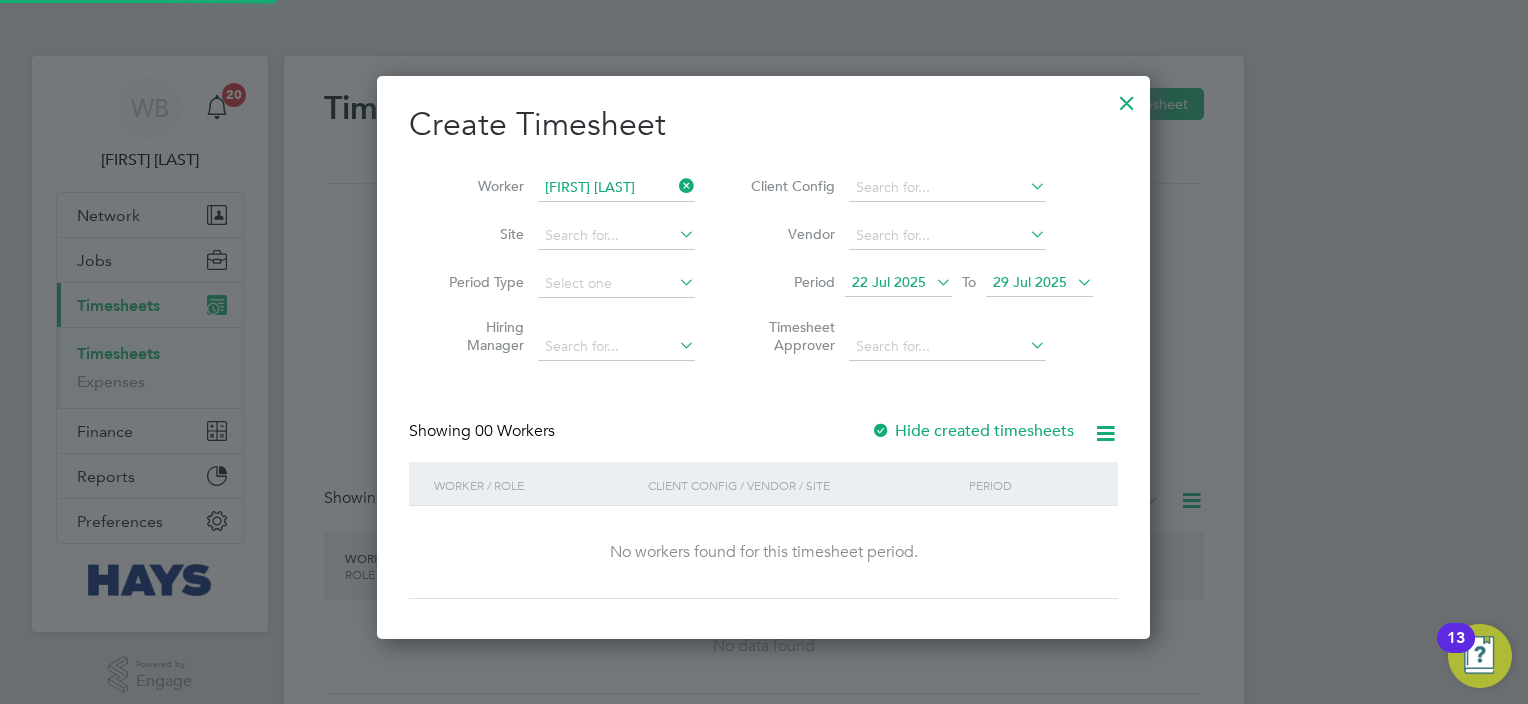 click on "Hide created timesheets" at bounding box center [972, 431] 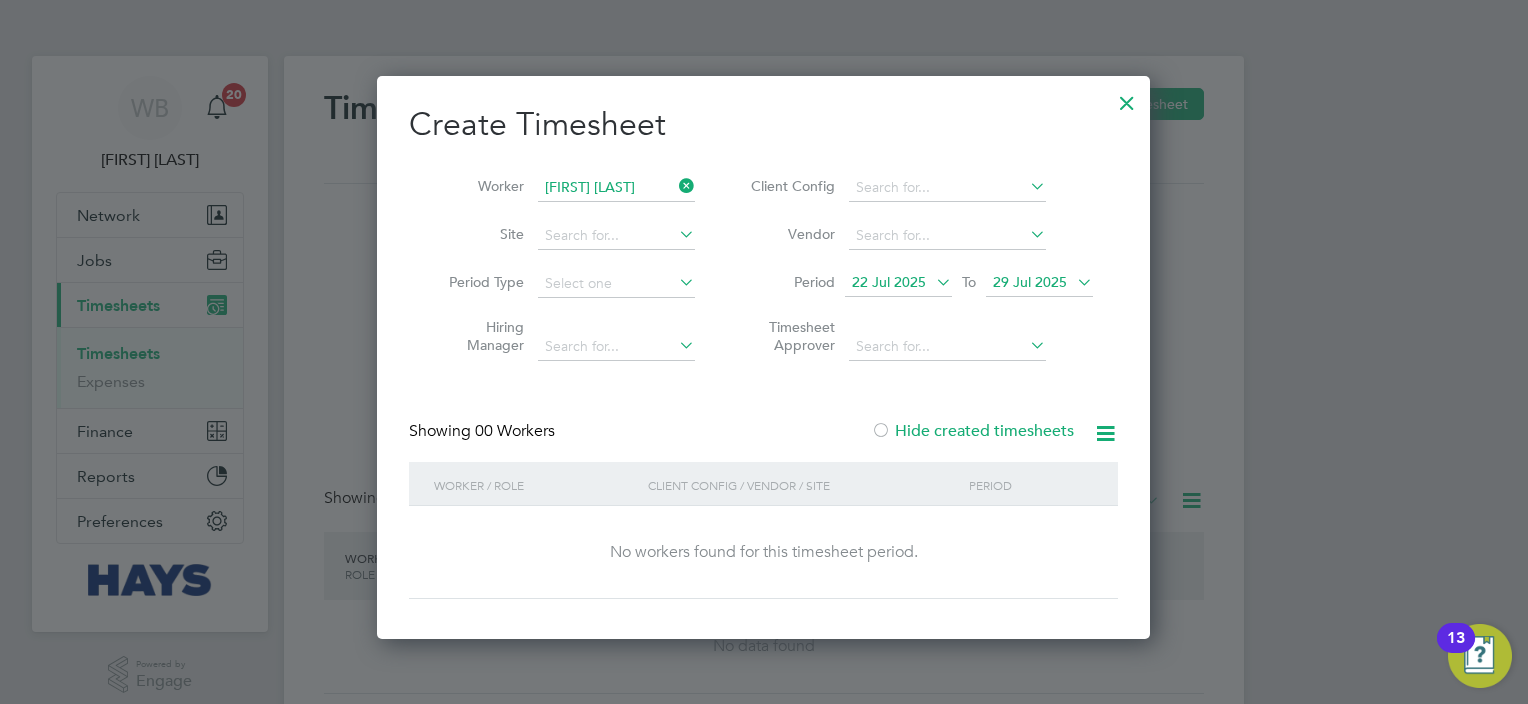 click on "Hide created timesheets" at bounding box center (972, 431) 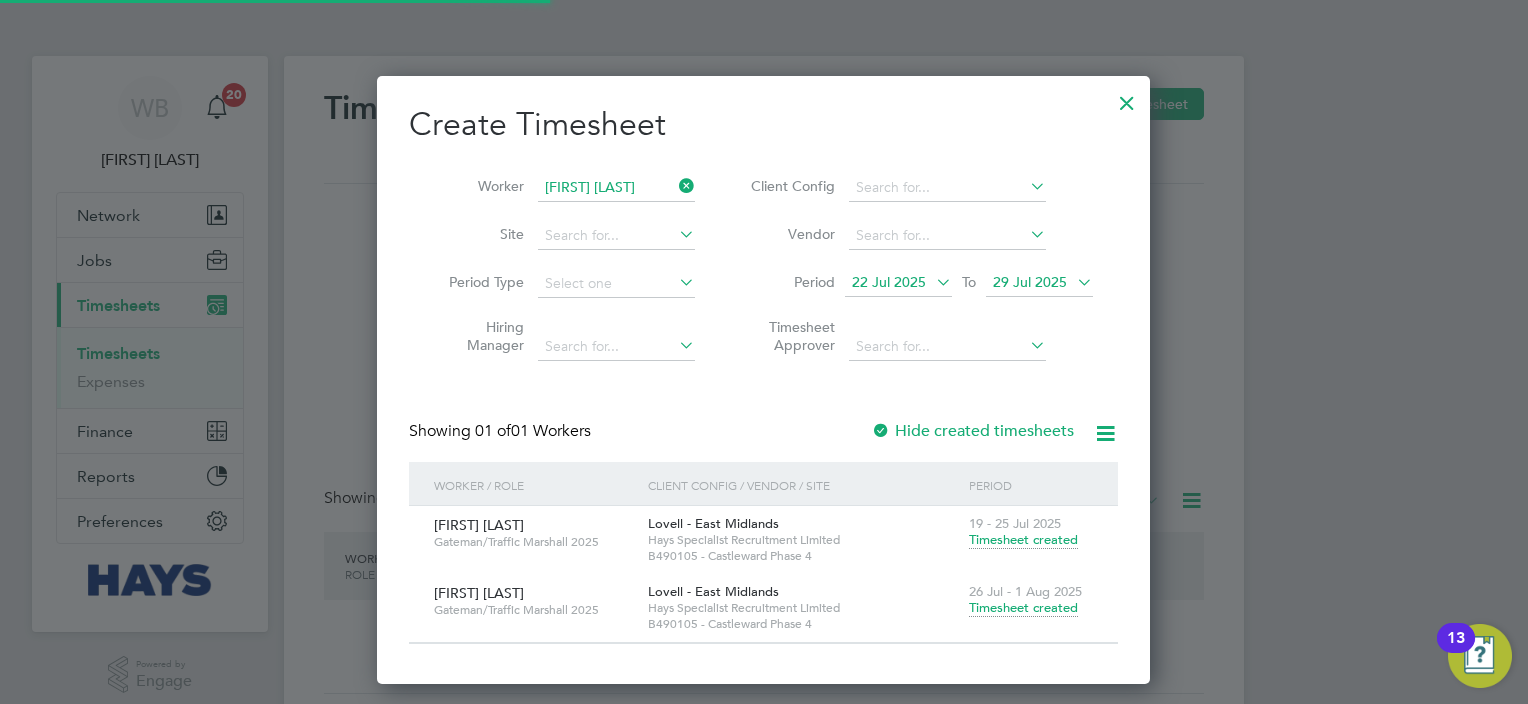 click on "Timesheet created" at bounding box center (1023, 608) 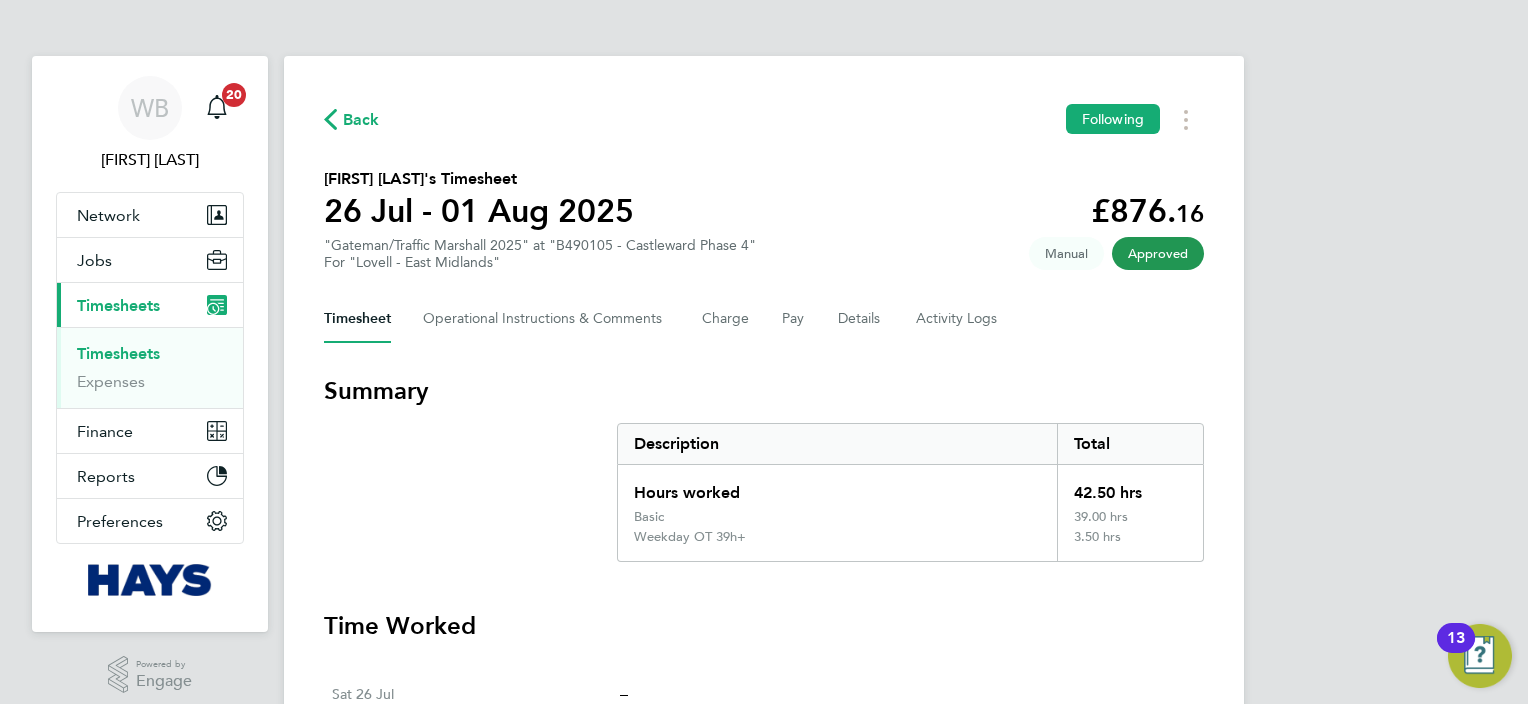click on "Back" 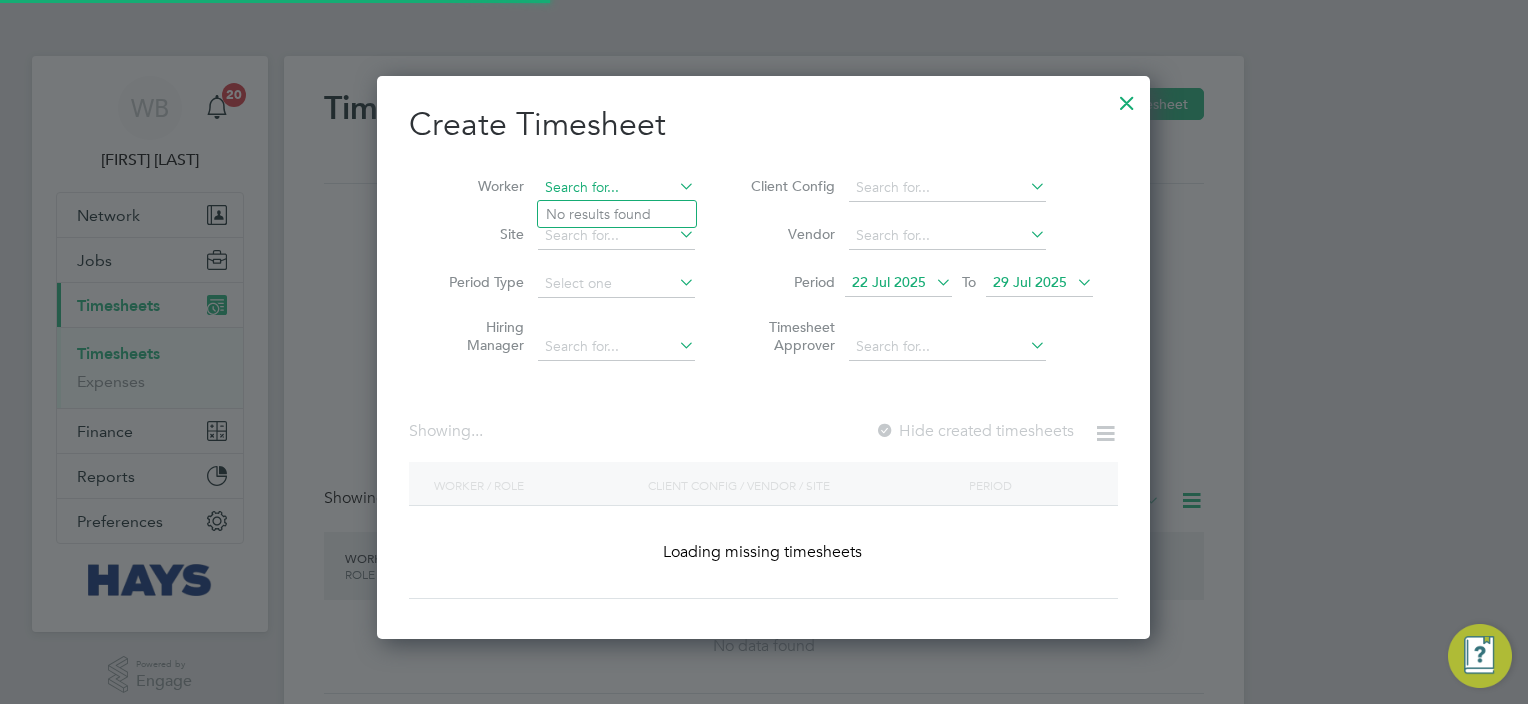 click at bounding box center (616, 188) 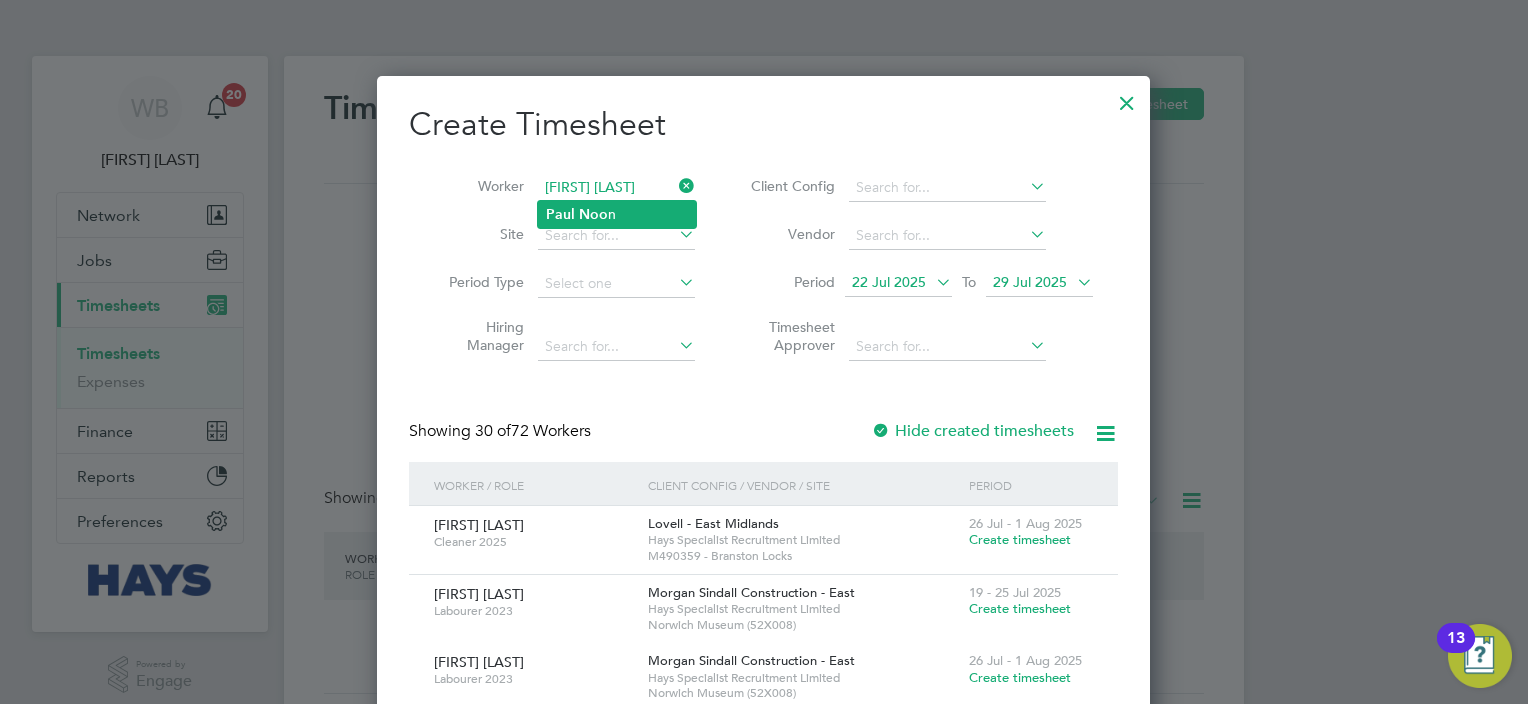 click on "[FIRST] [LAST]" 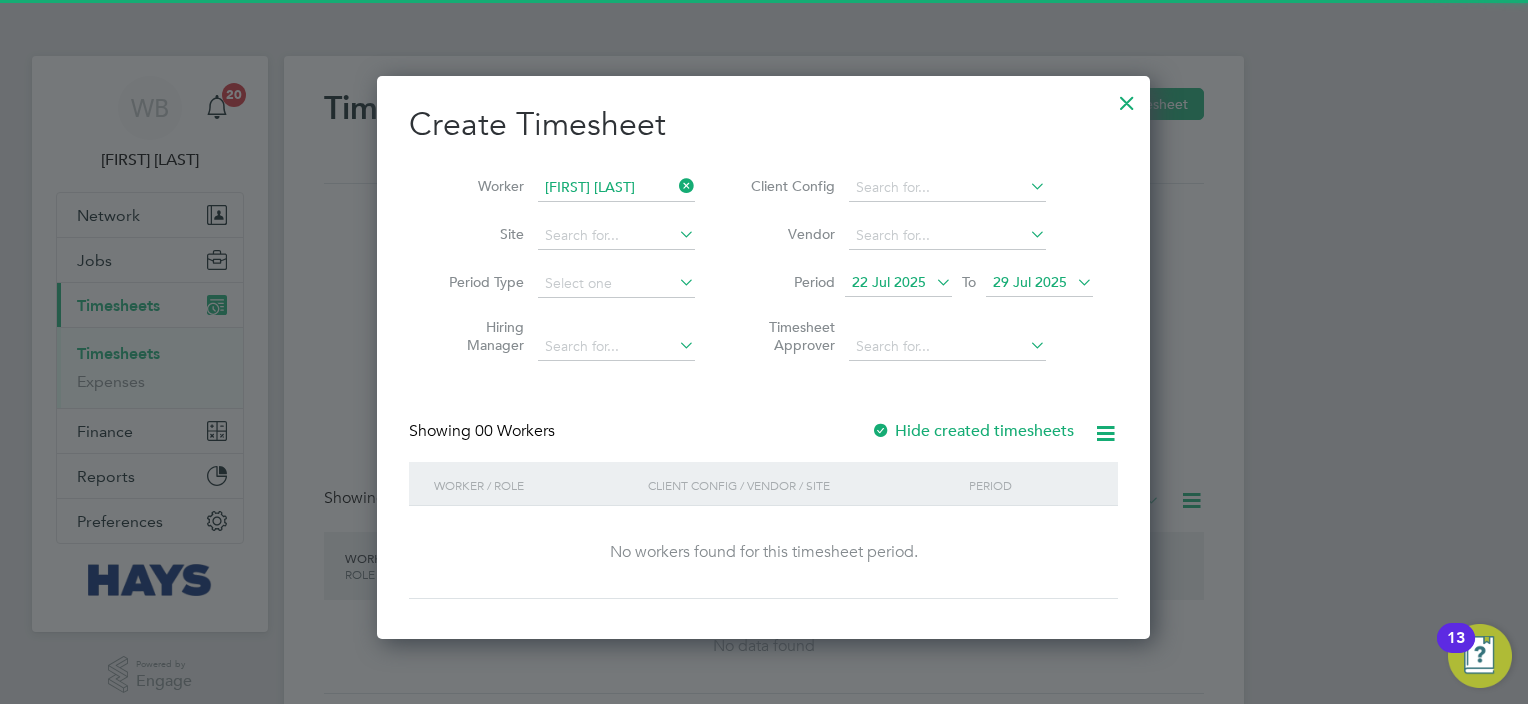 click on "Hide created timesheets" at bounding box center (972, 431) 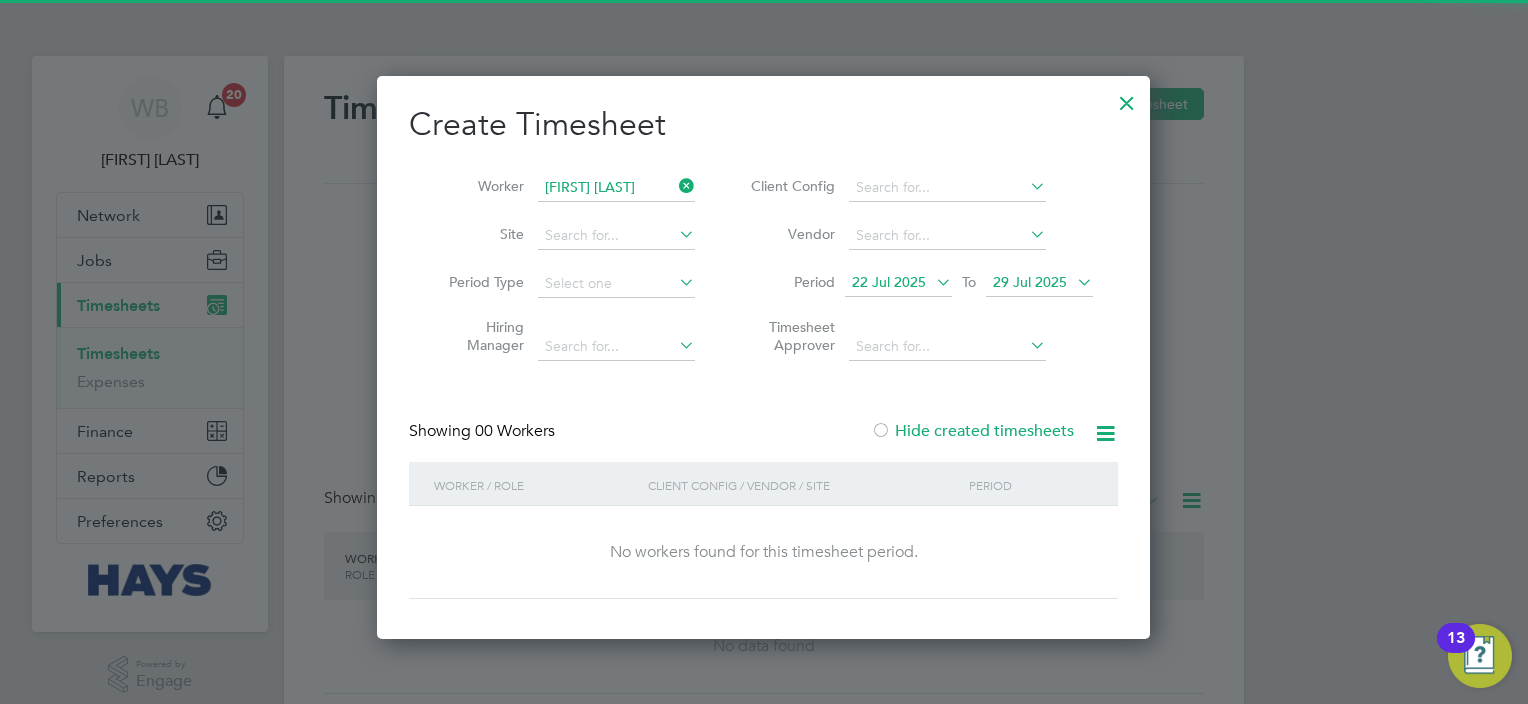 click on "Hide created timesheets" at bounding box center [972, 431] 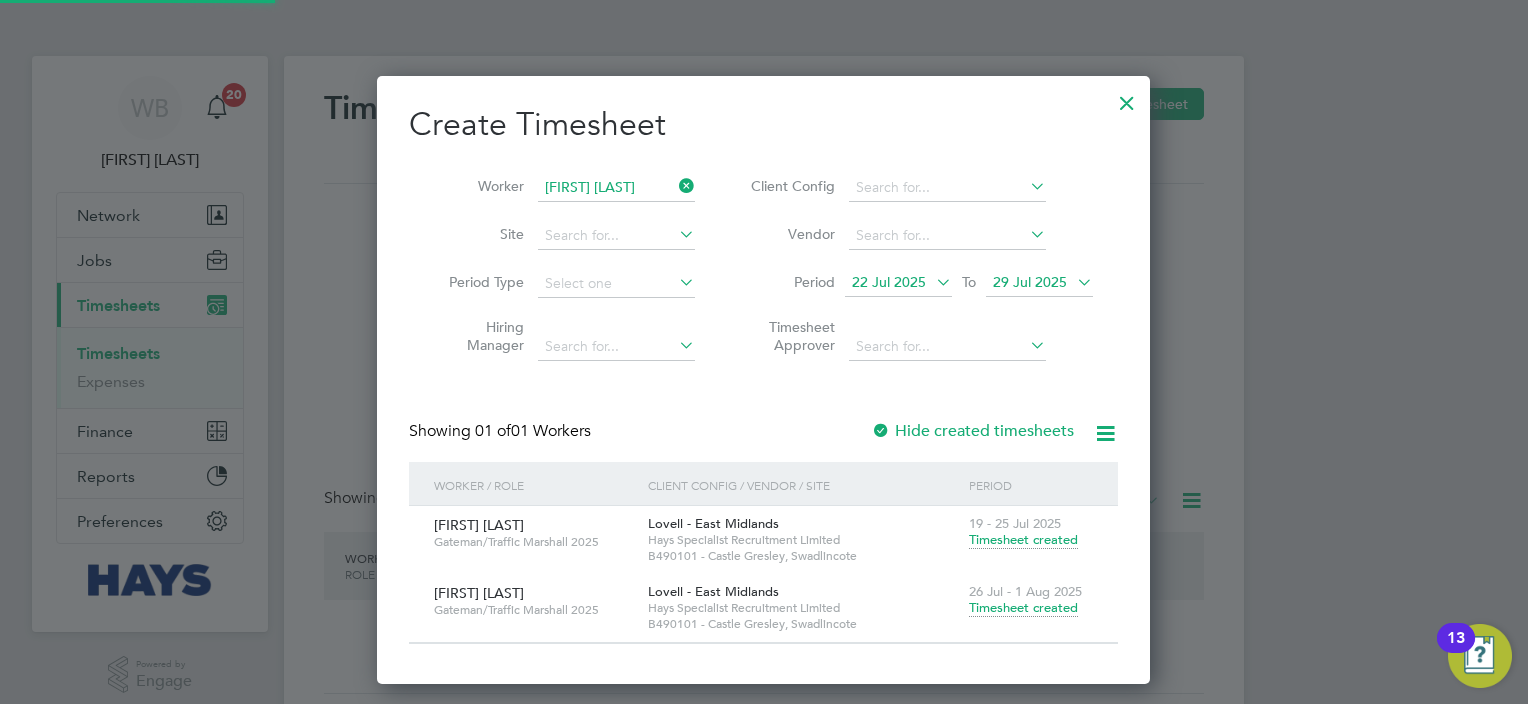 click on "Timesheet created" at bounding box center (1023, 608) 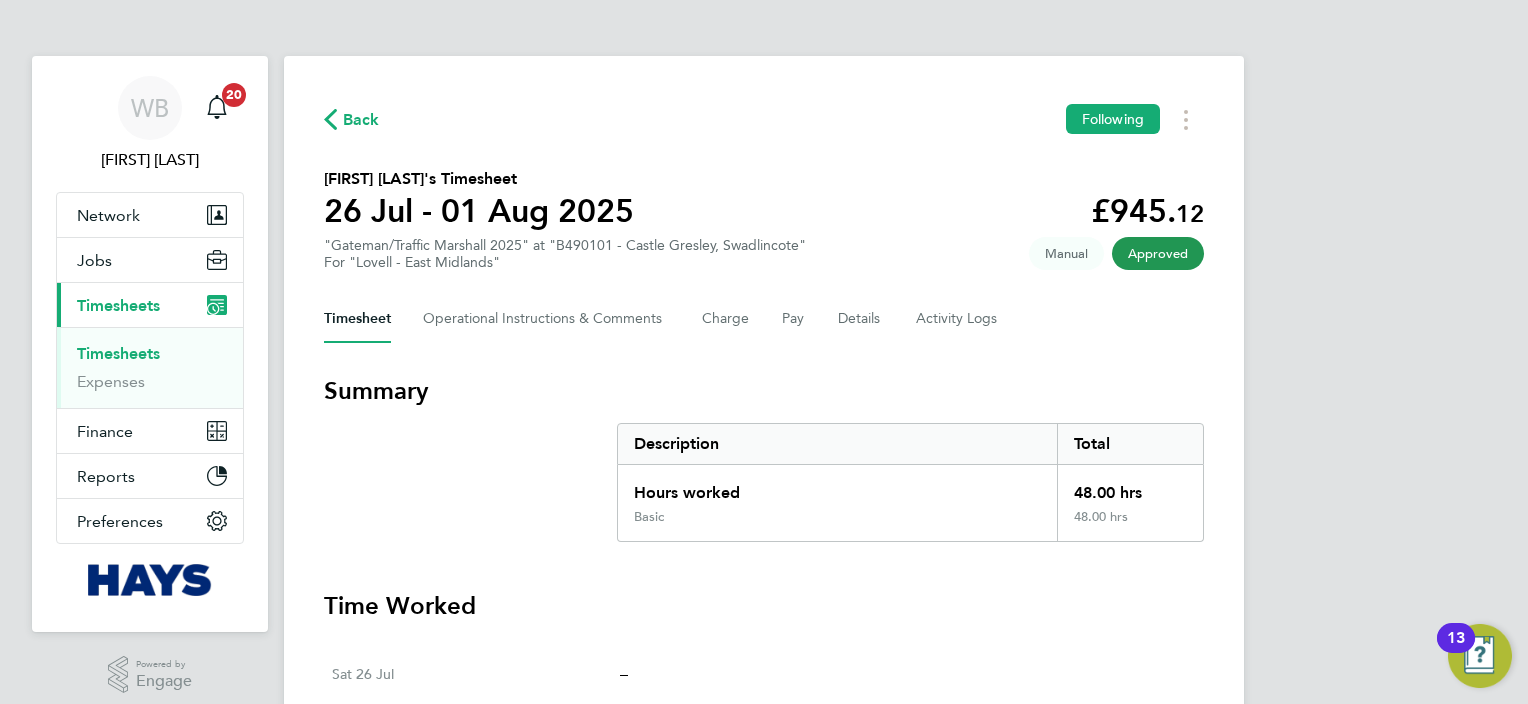 click 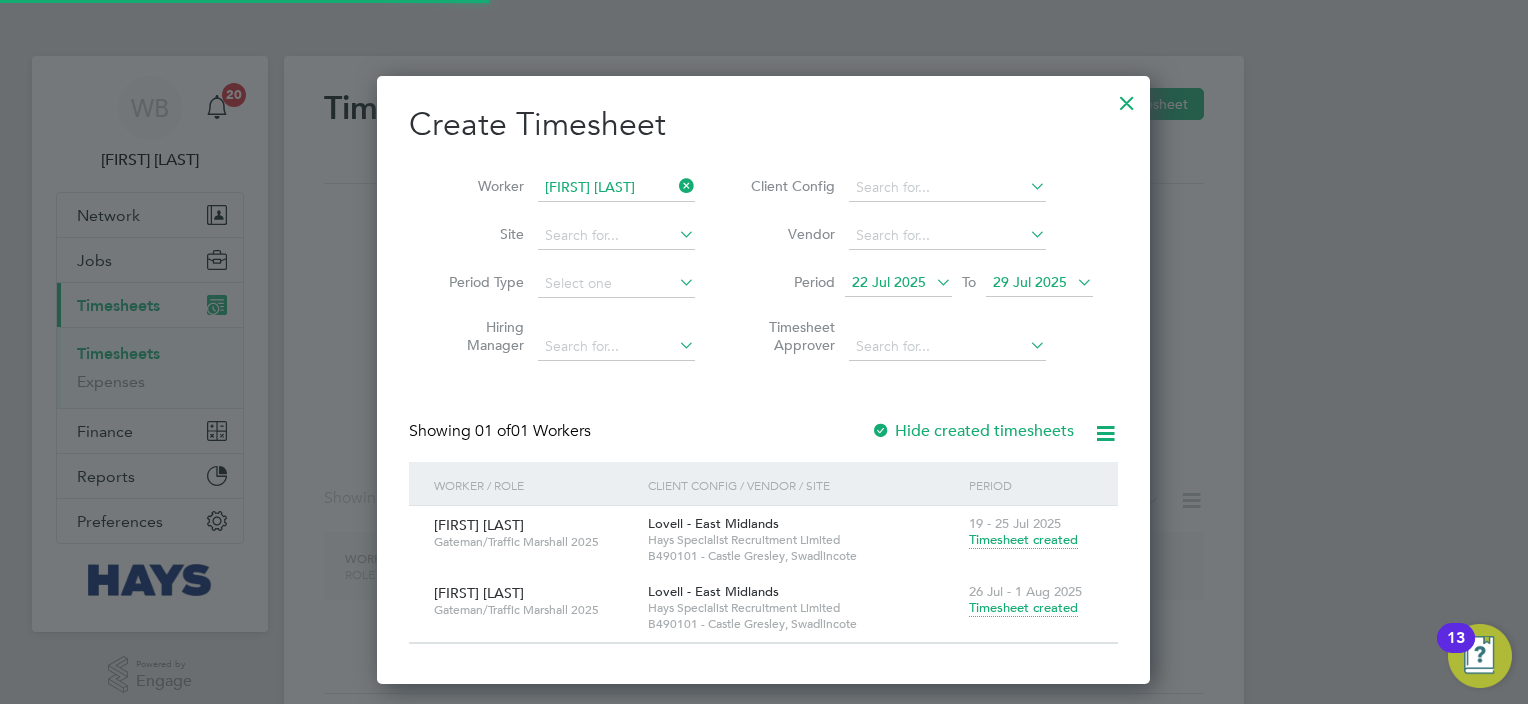 scroll, scrollTop: 606, scrollLeft: 774, axis: both 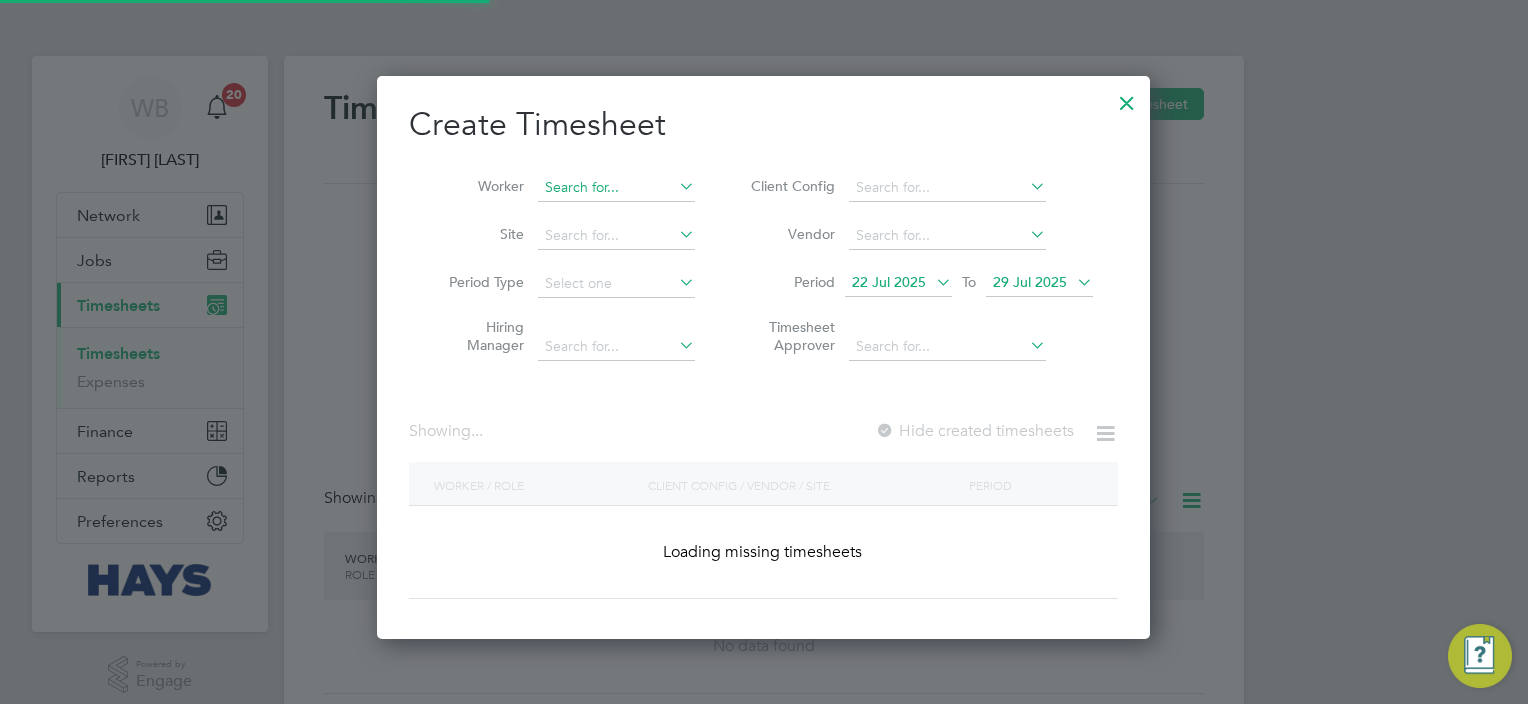 click at bounding box center [616, 188] 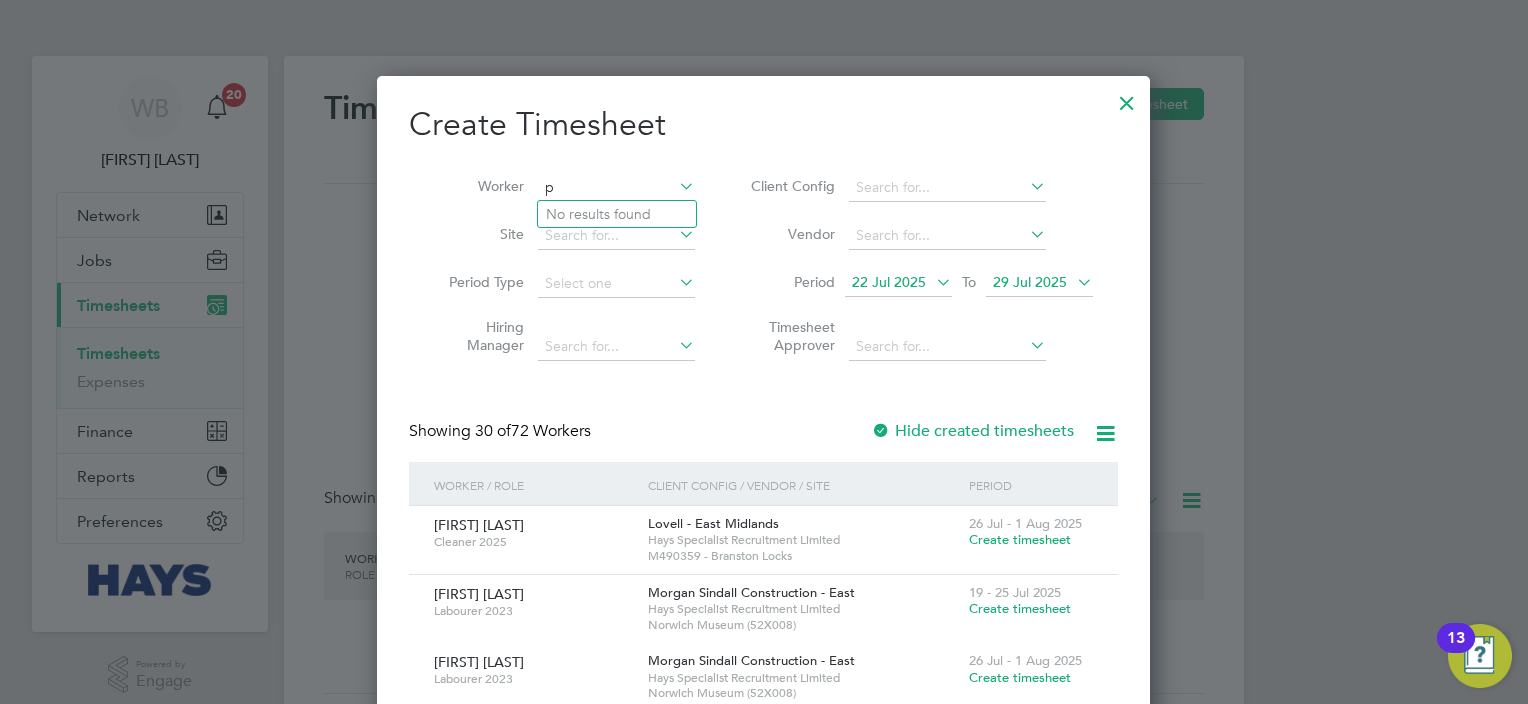 scroll, scrollTop: 9, scrollLeft: 10, axis: both 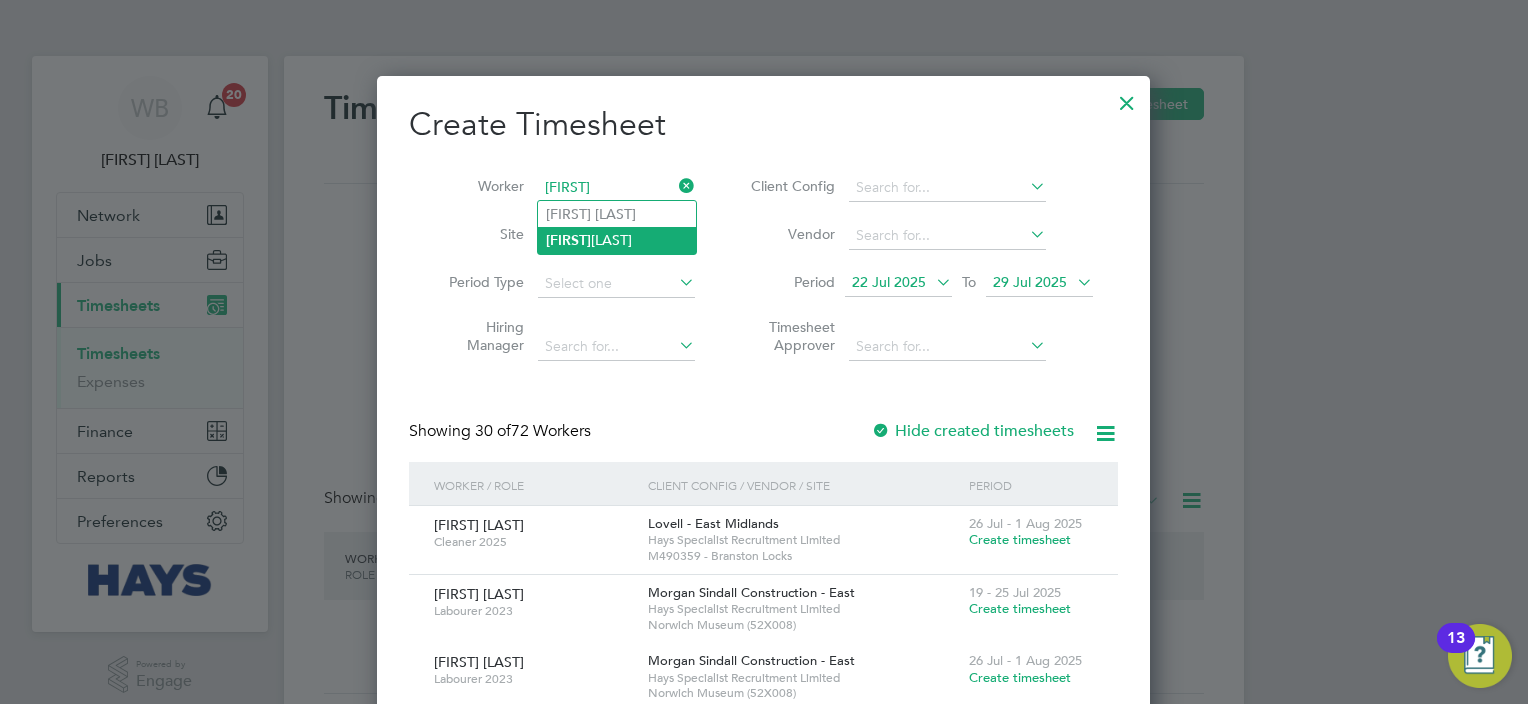 click on "[FIRST] [LAST]" 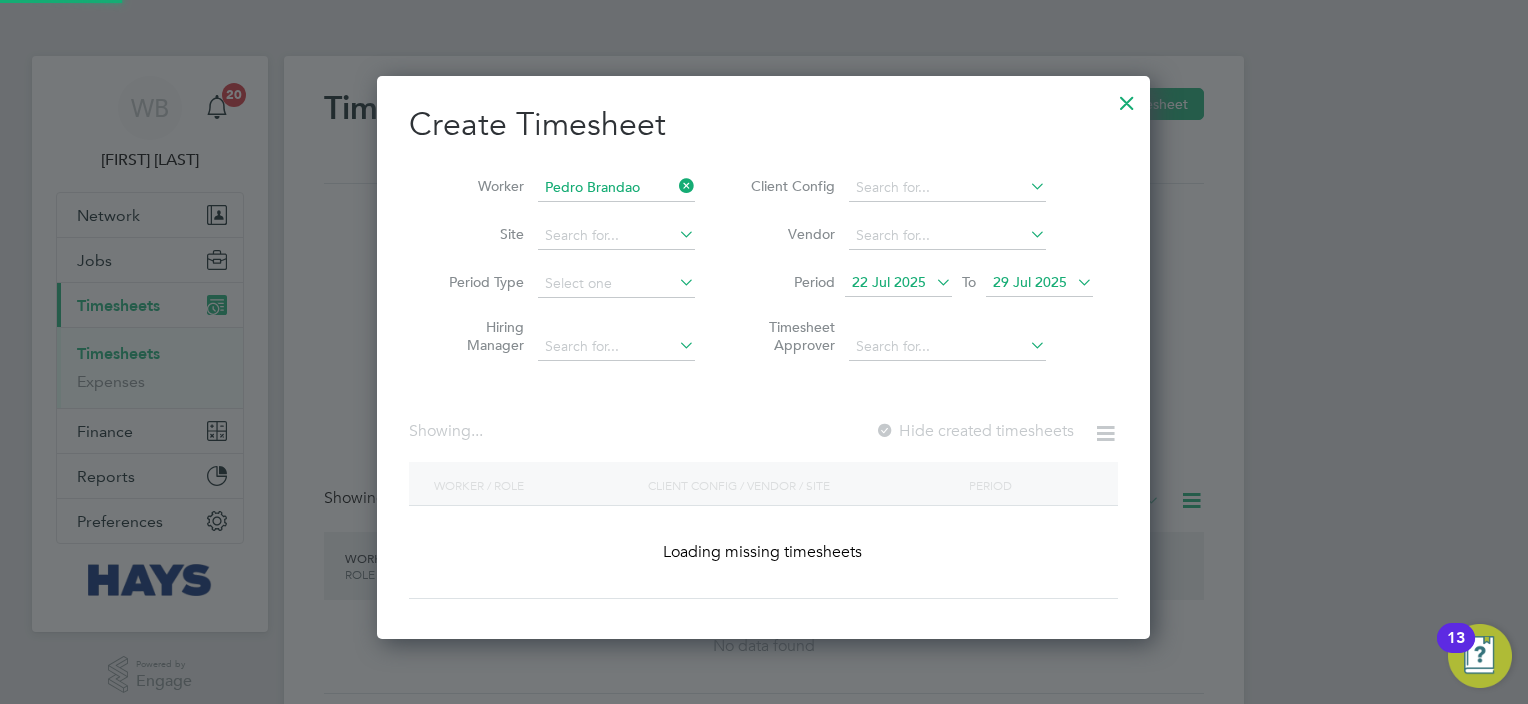 scroll, scrollTop: 10, scrollLeft: 10, axis: both 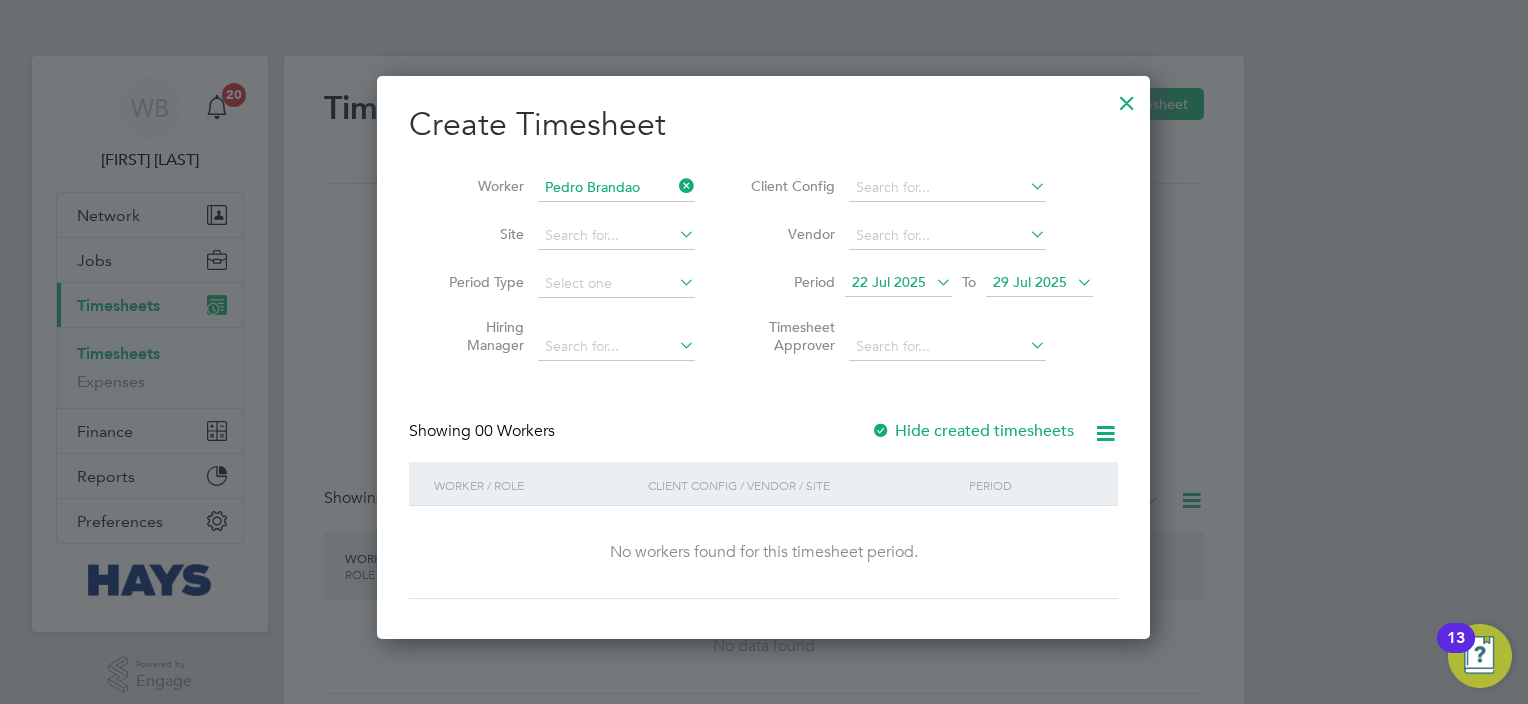 click on "Hide created timesheets" at bounding box center (972, 431) 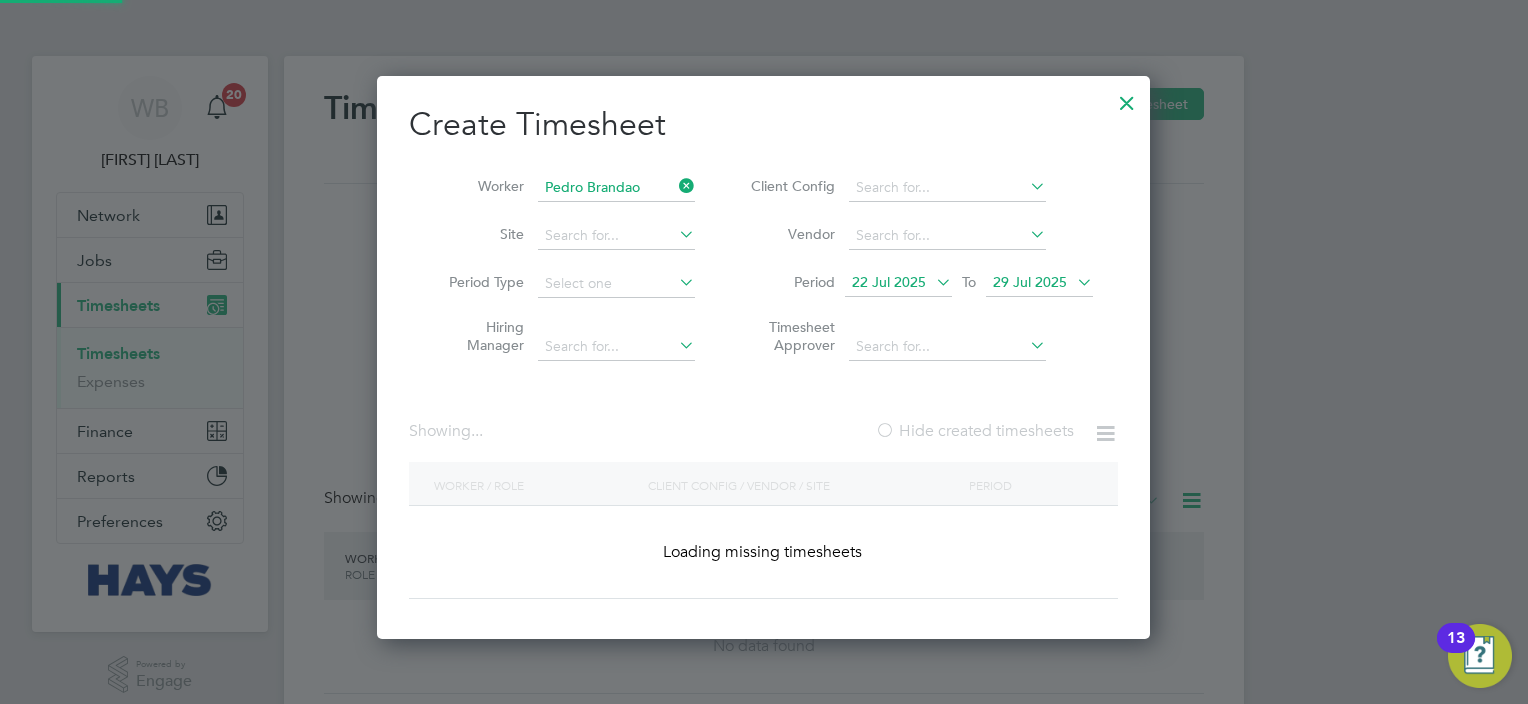 scroll, scrollTop: 10, scrollLeft: 10, axis: both 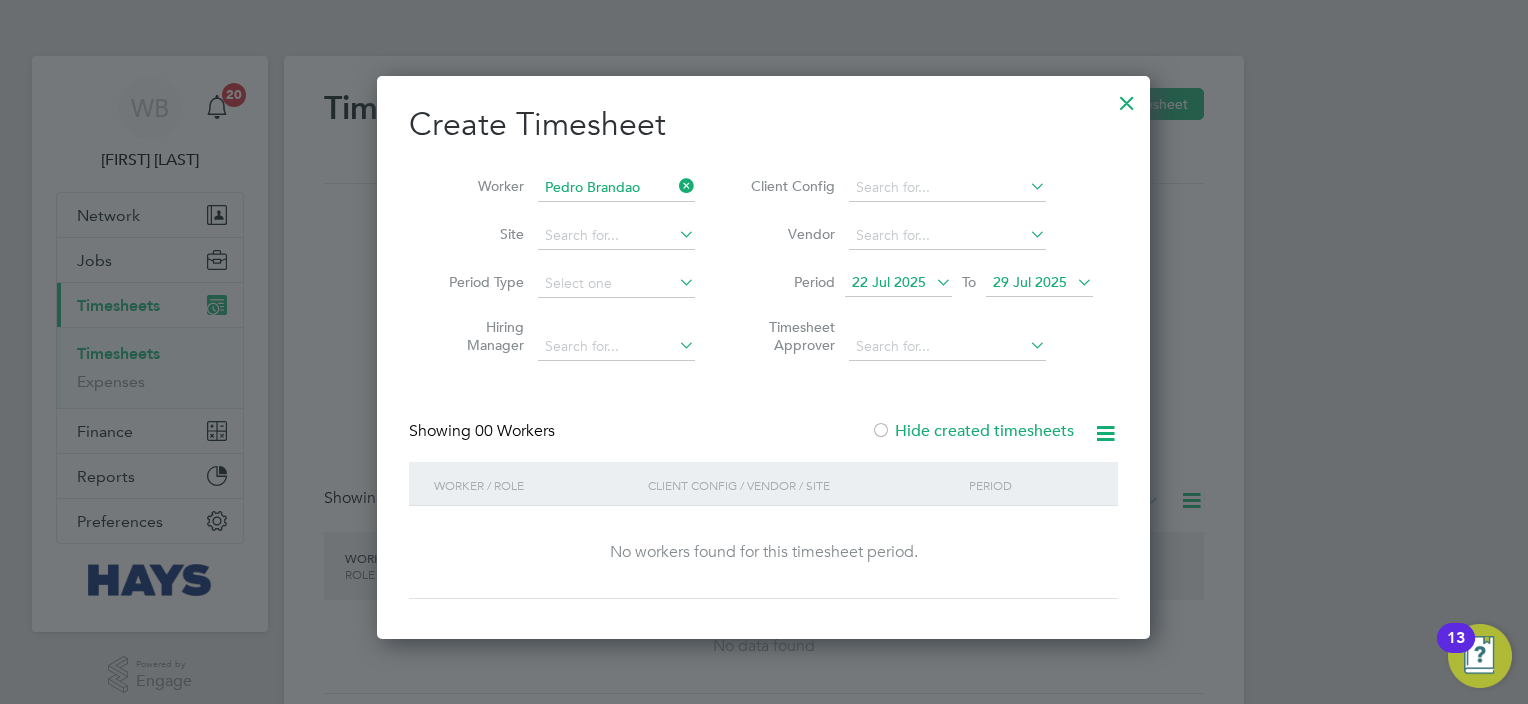 click on "Hide created timesheets" at bounding box center (972, 431) 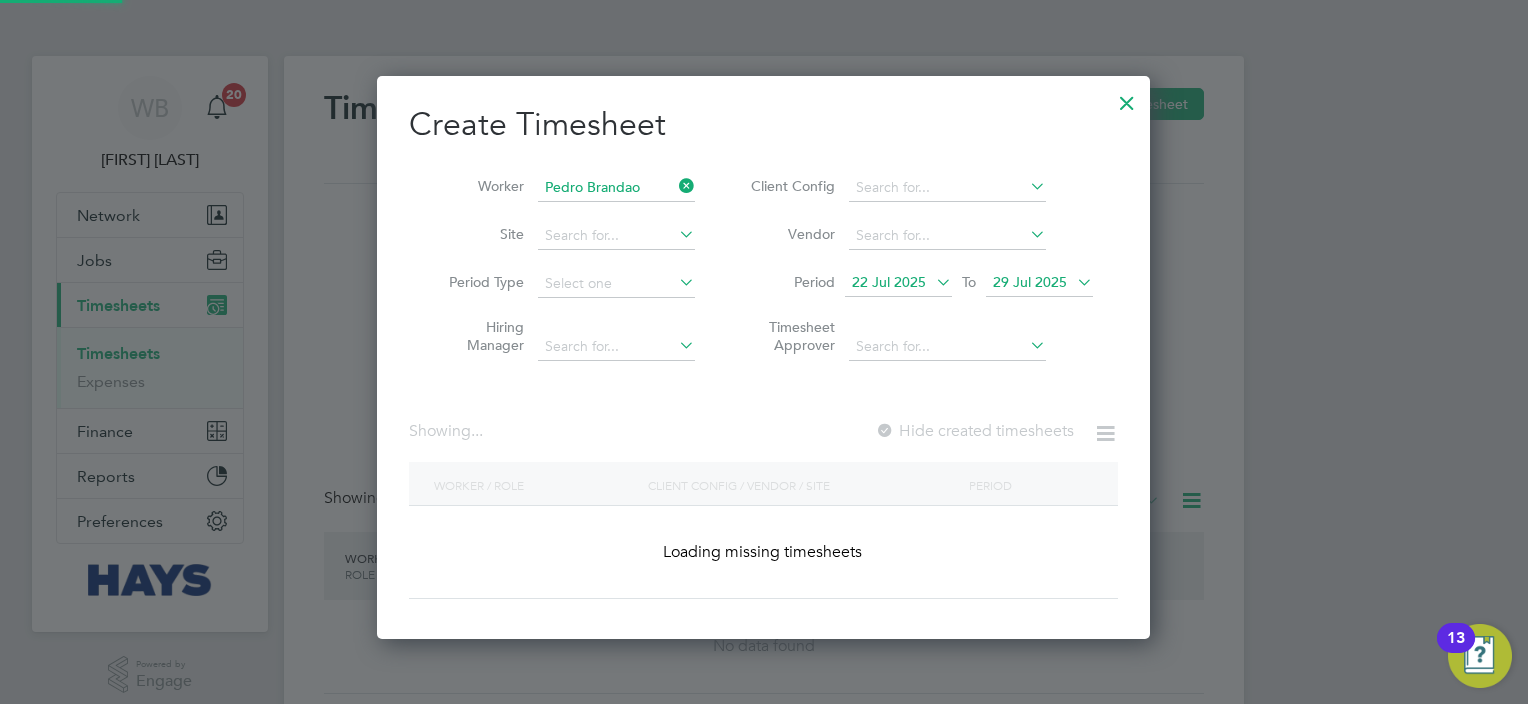 scroll, scrollTop: 10, scrollLeft: 10, axis: both 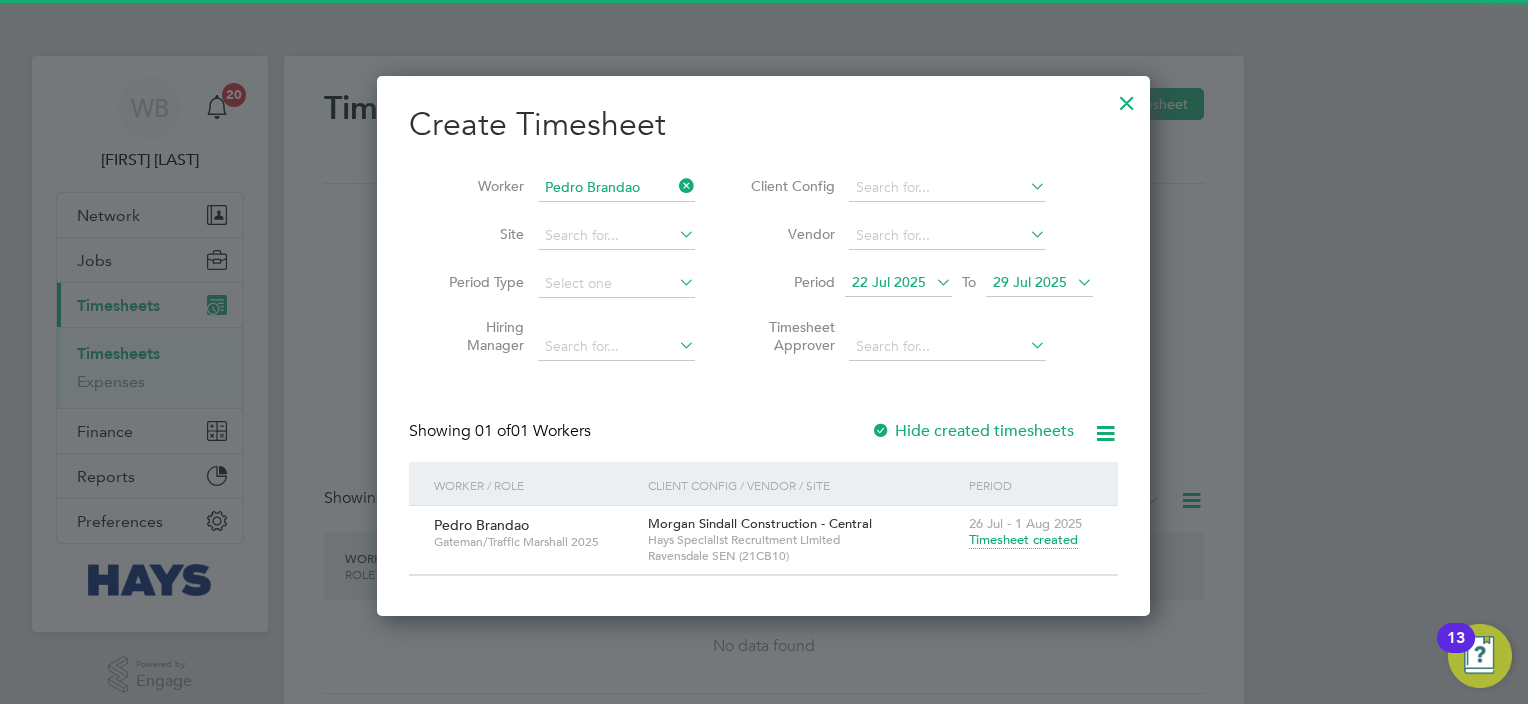 click on "26 Jul - 1 Aug 2025" at bounding box center (1025, 523) 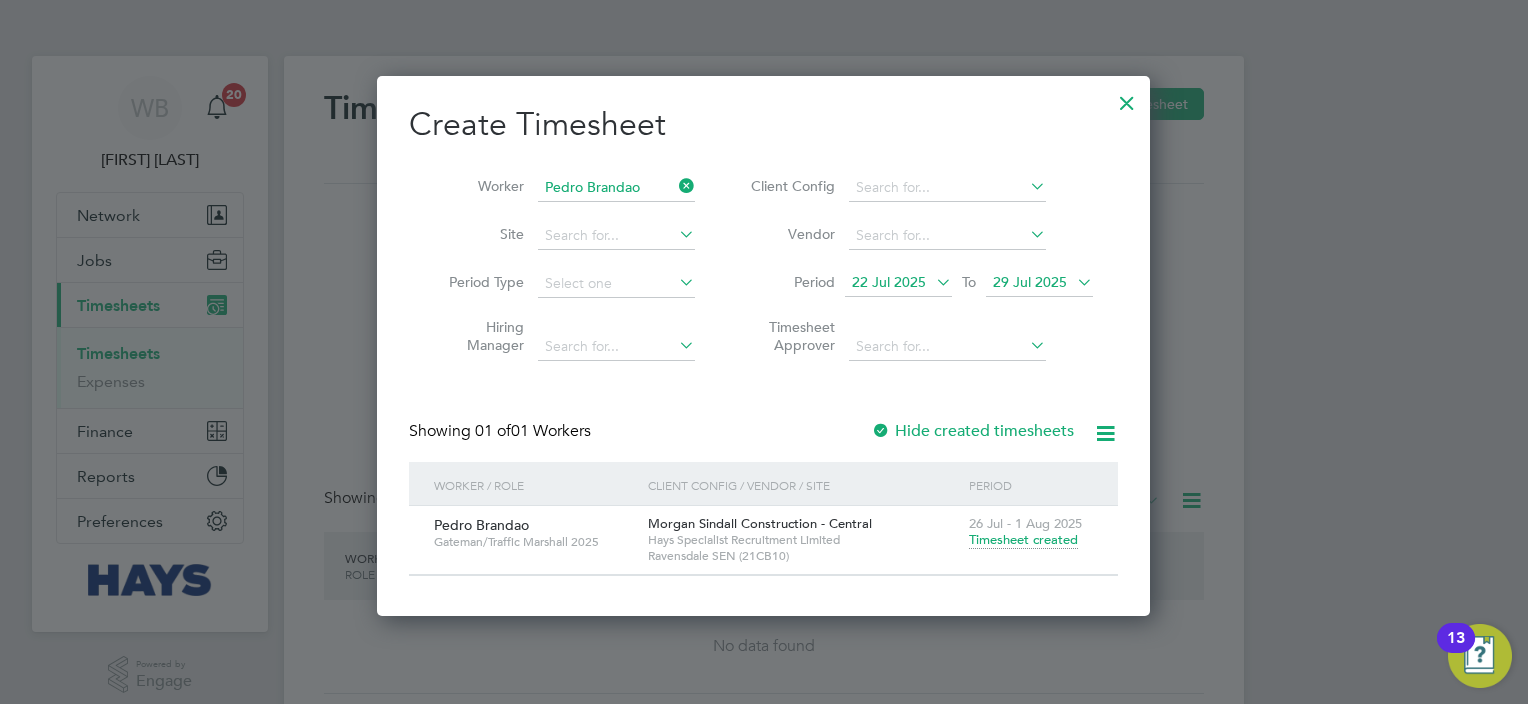 click on "Timesheet created" at bounding box center (1023, 540) 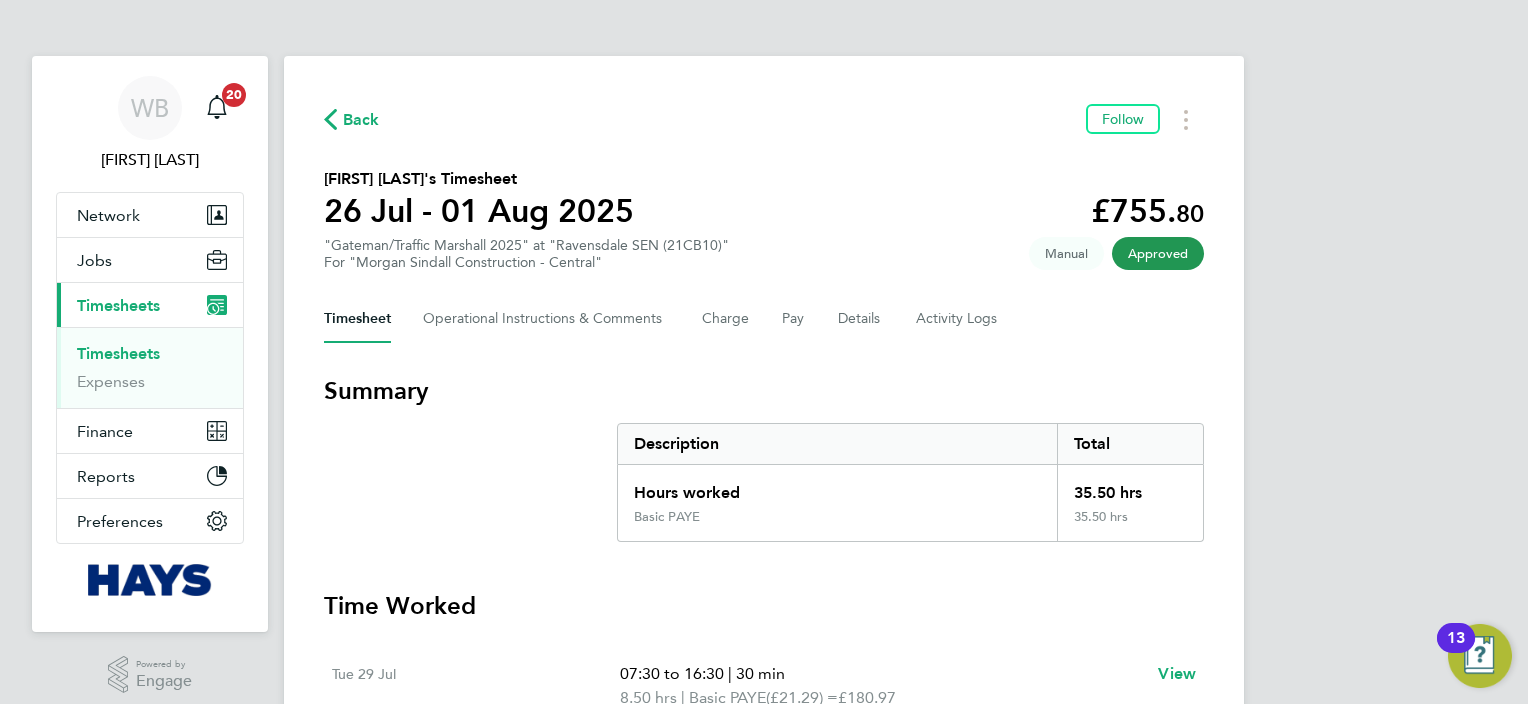 click on "Back" 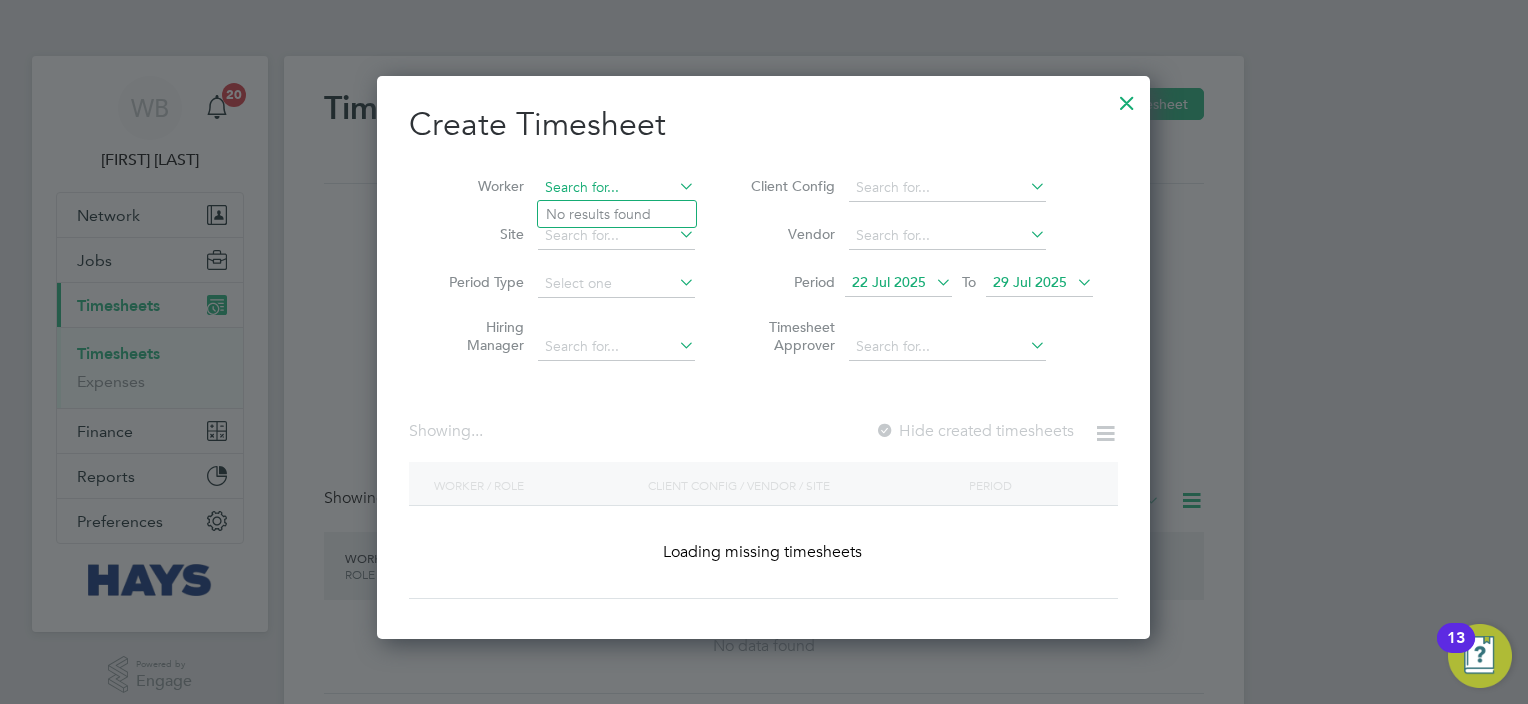 scroll, scrollTop: 10, scrollLeft: 10, axis: both 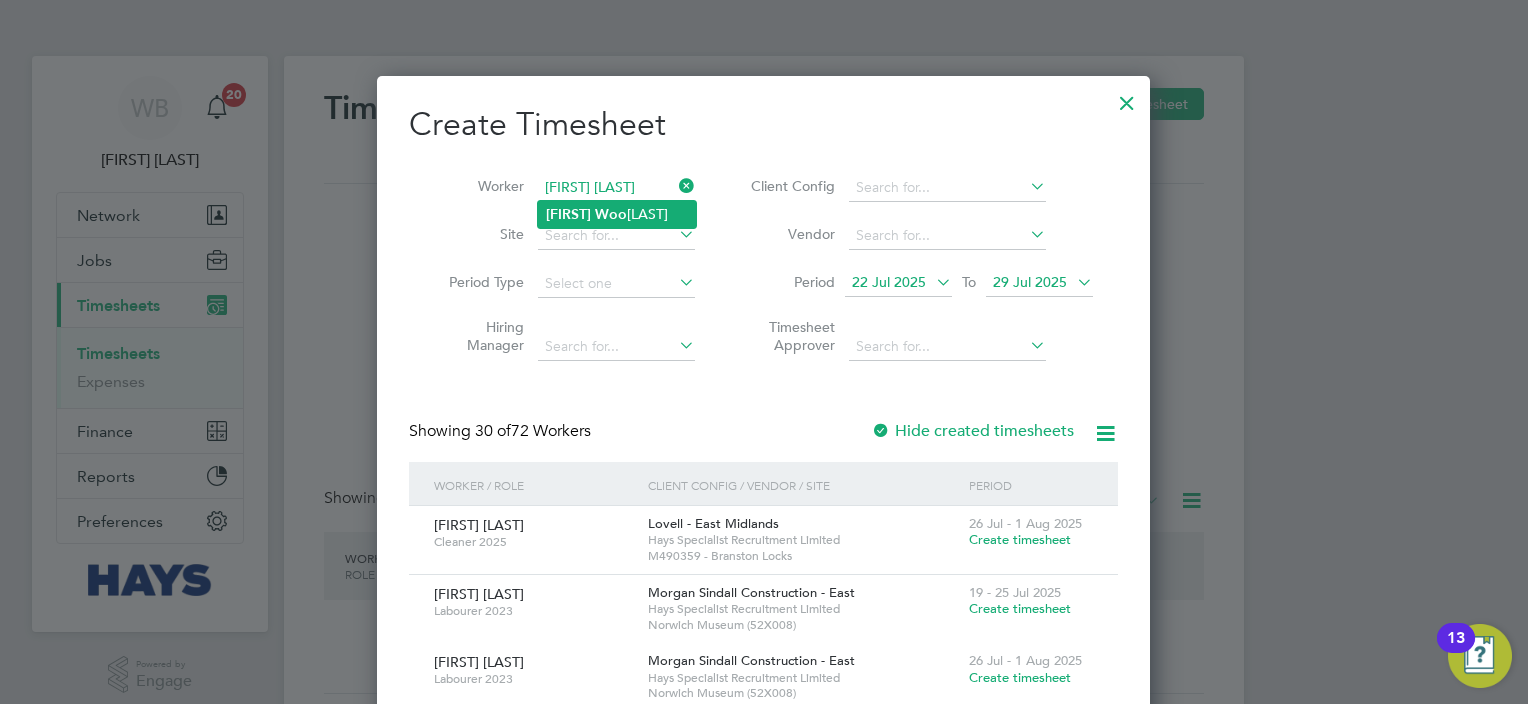click on "[FIRST] [LAST]" 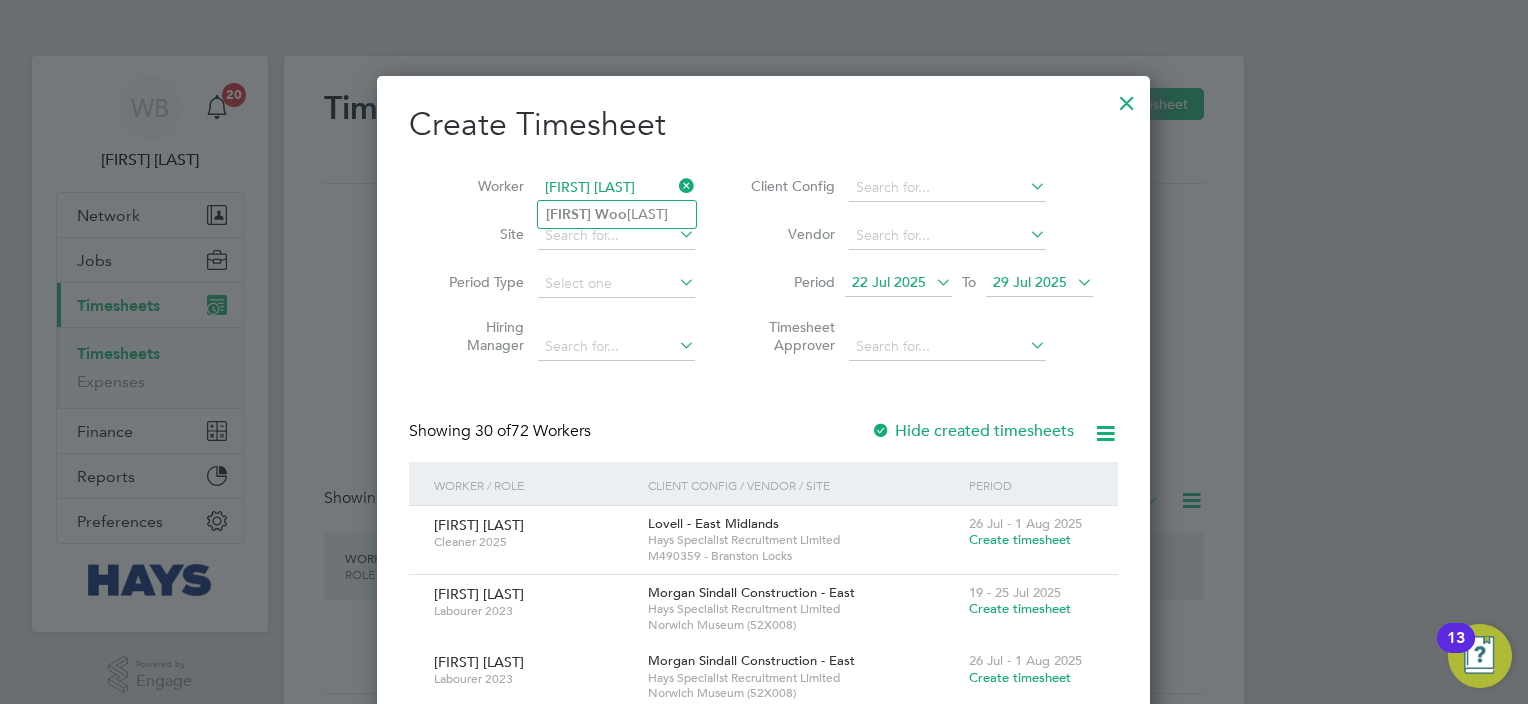 scroll, scrollTop: 10, scrollLeft: 10, axis: both 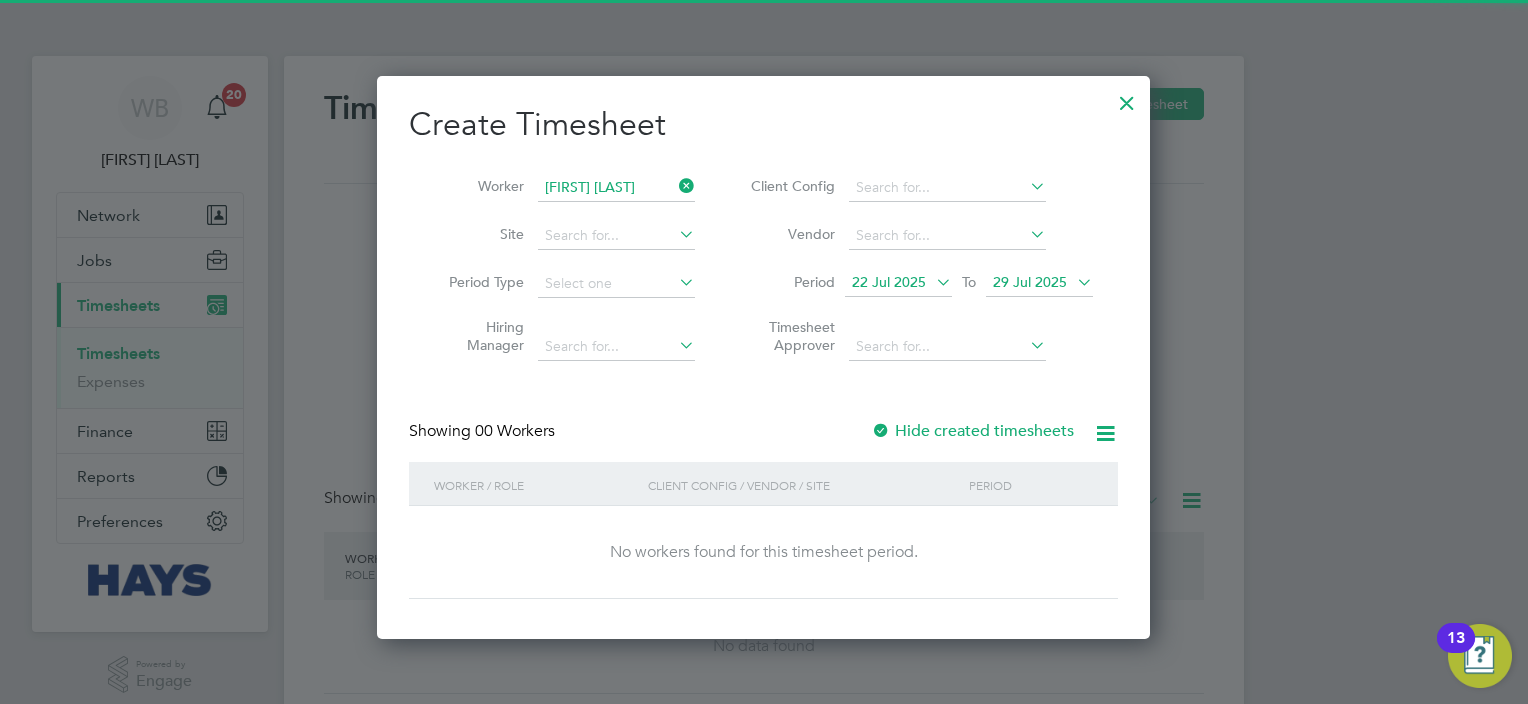 click on "Create Timesheet Worker   [FIRST] [LAST] Site   Period Type   Hiring Manager   Client Config   Vendor   Period
22 Jul 2025
To
29 Jul 2025
Timesheet Approver   Showing   00 Workers Hide created timesheets Worker / Role Client Config / Vendor / Site Period No workers found for this timesheet period. Show  30  more" at bounding box center (763, 351) 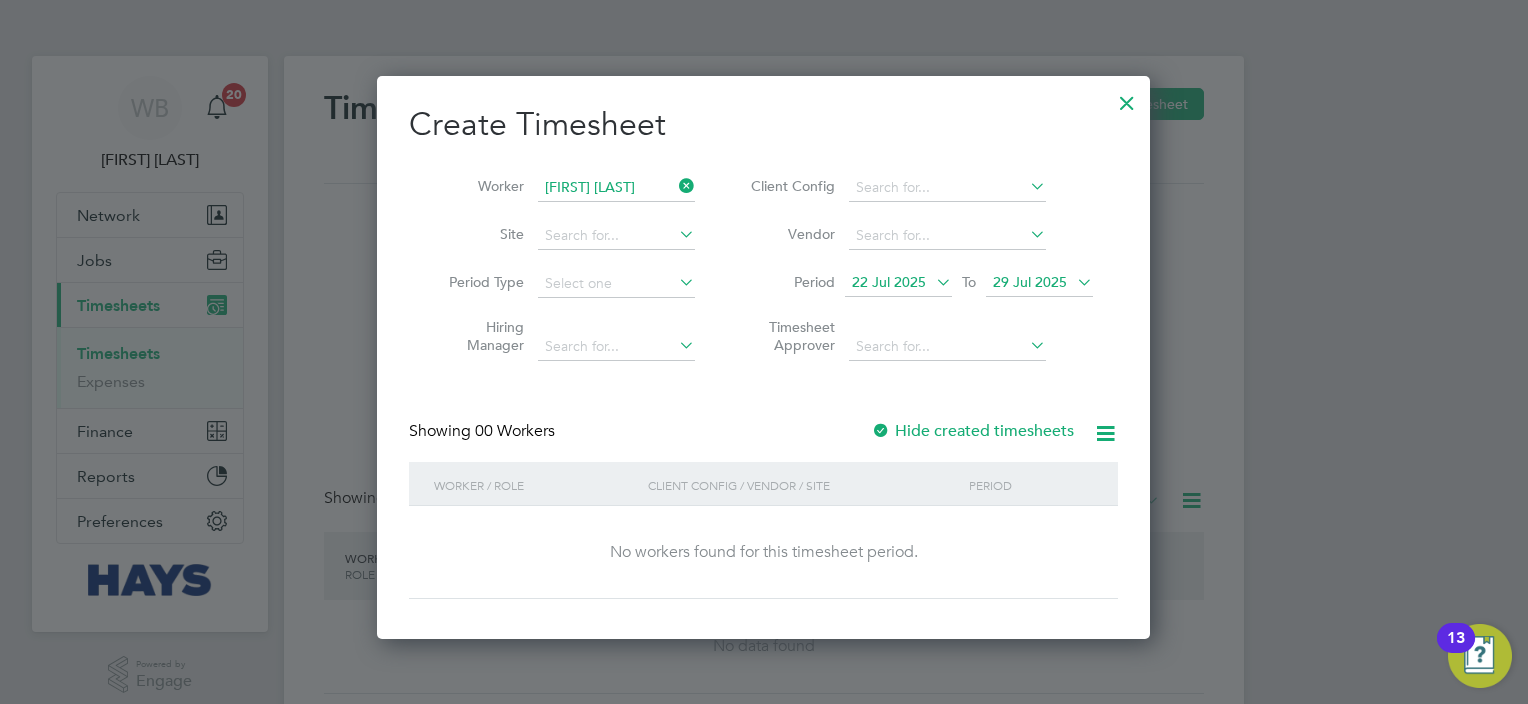click on "Hide created timesheets" at bounding box center [972, 431] 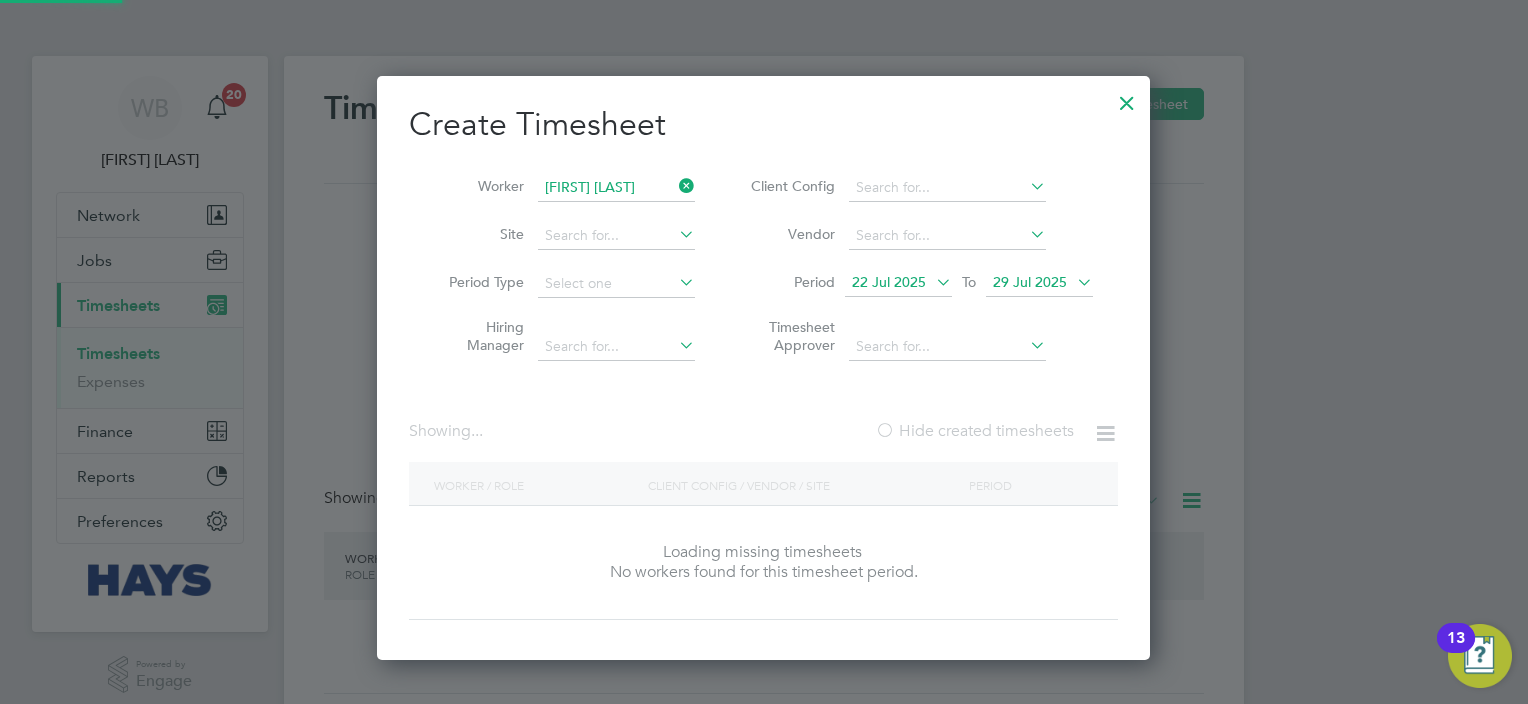 scroll, scrollTop: 10, scrollLeft: 10, axis: both 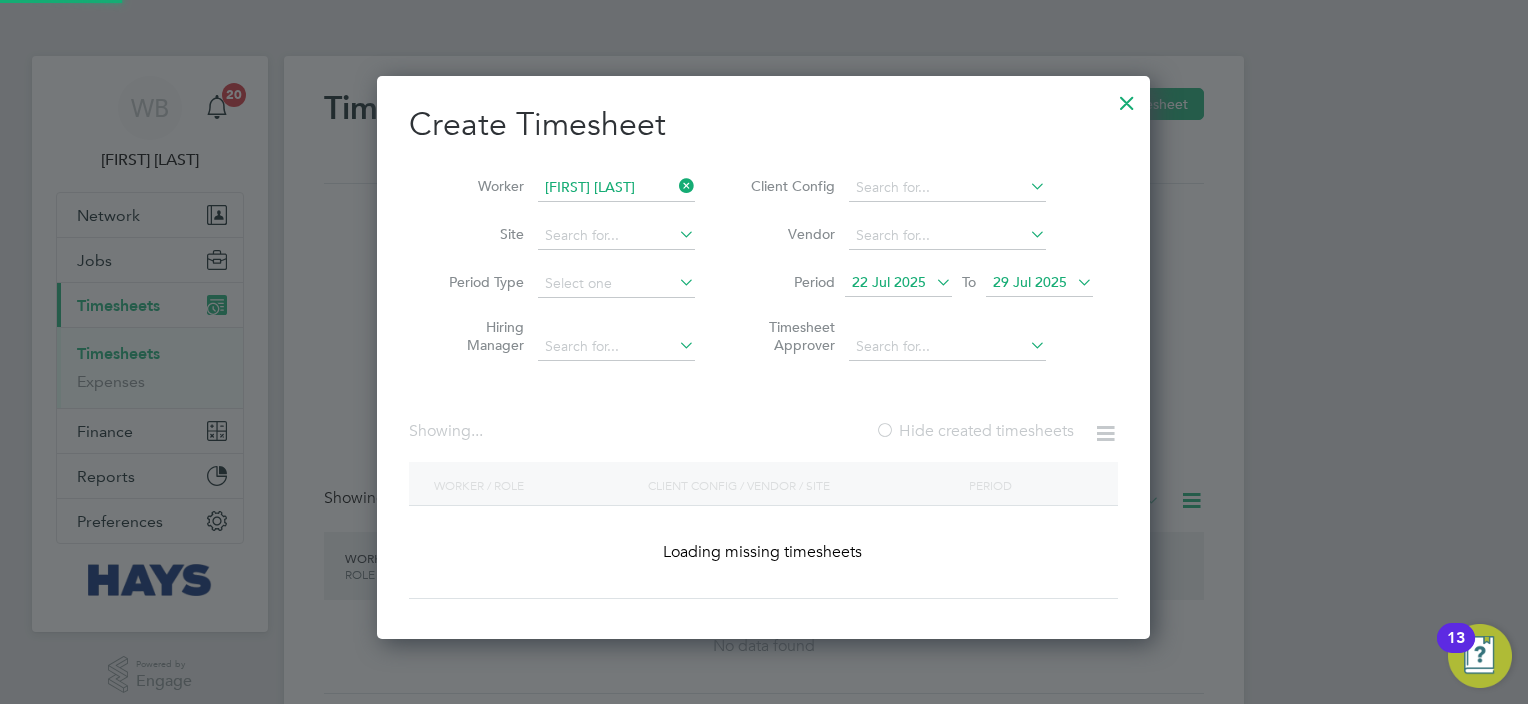 click on "Hide created timesheets" at bounding box center [974, 431] 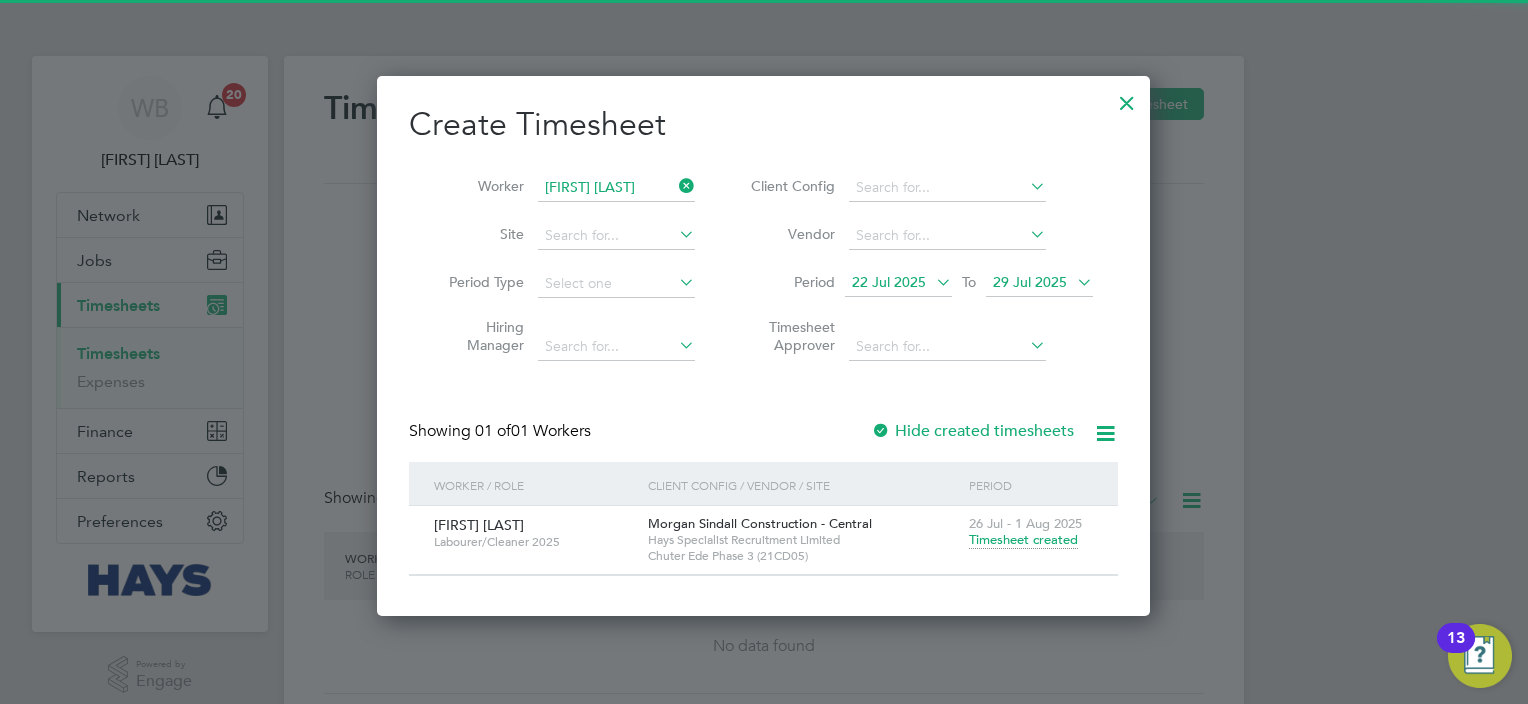 click on "Timesheet created" at bounding box center (1023, 540) 